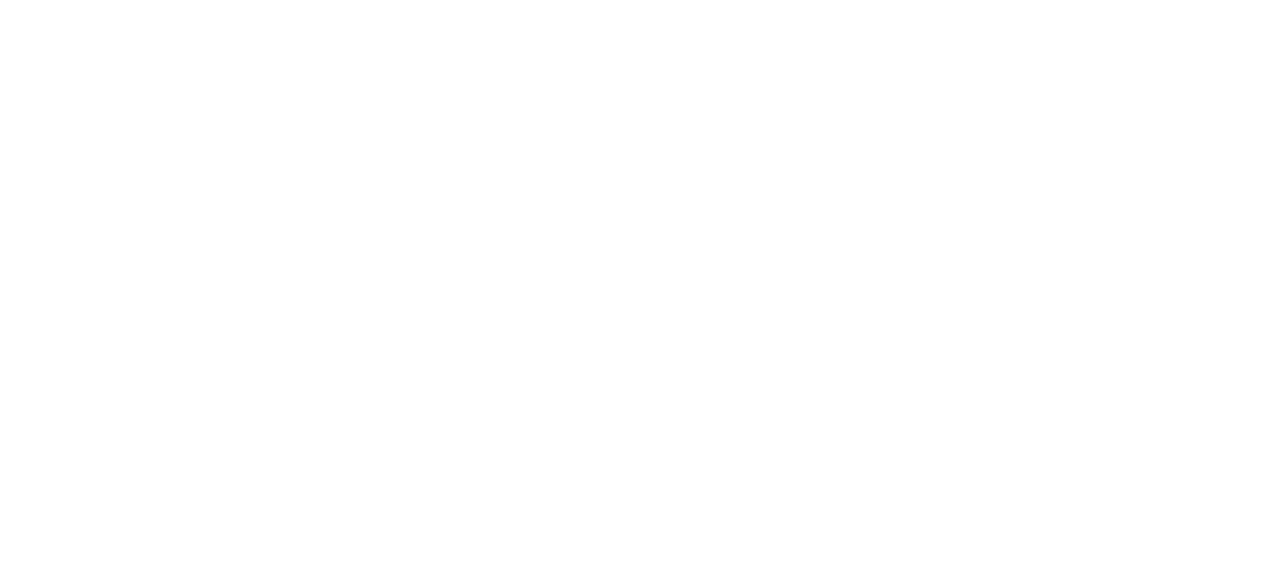 scroll, scrollTop: 0, scrollLeft: 0, axis: both 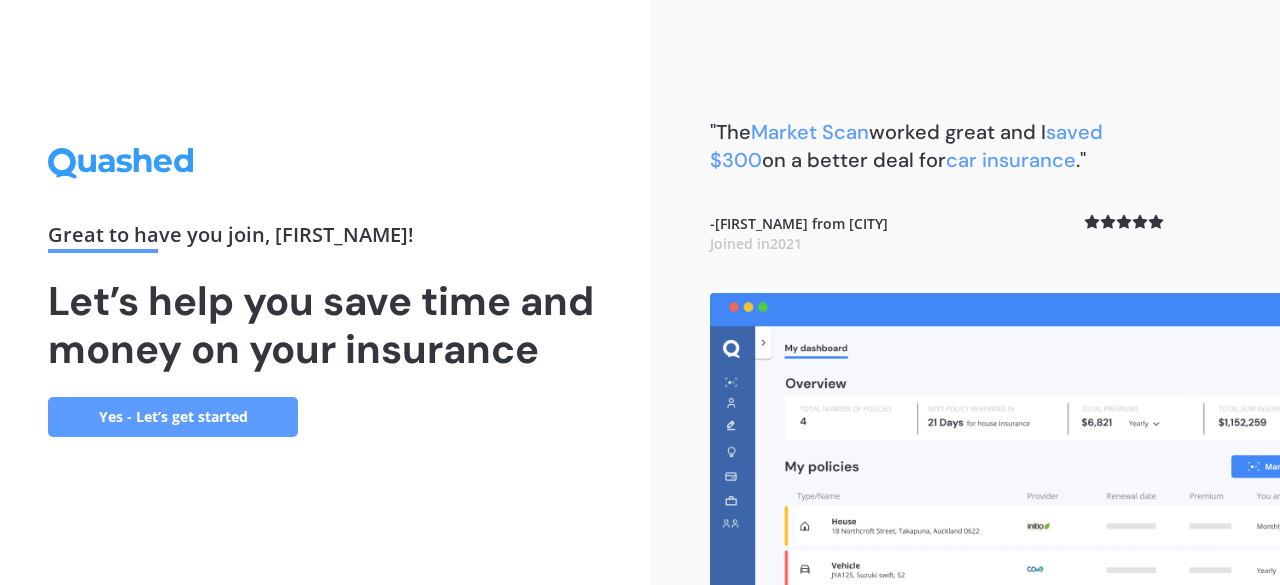 click on "Yes - Let’s get started" at bounding box center (173, 417) 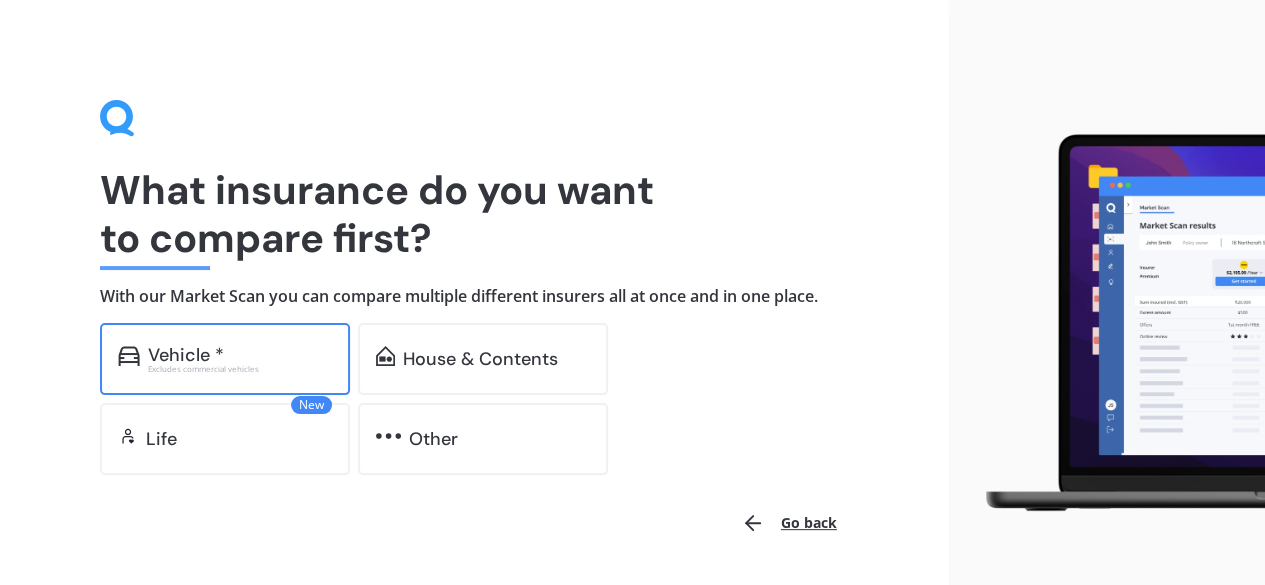 click on "Excludes commercial vehicles" at bounding box center (240, 369) 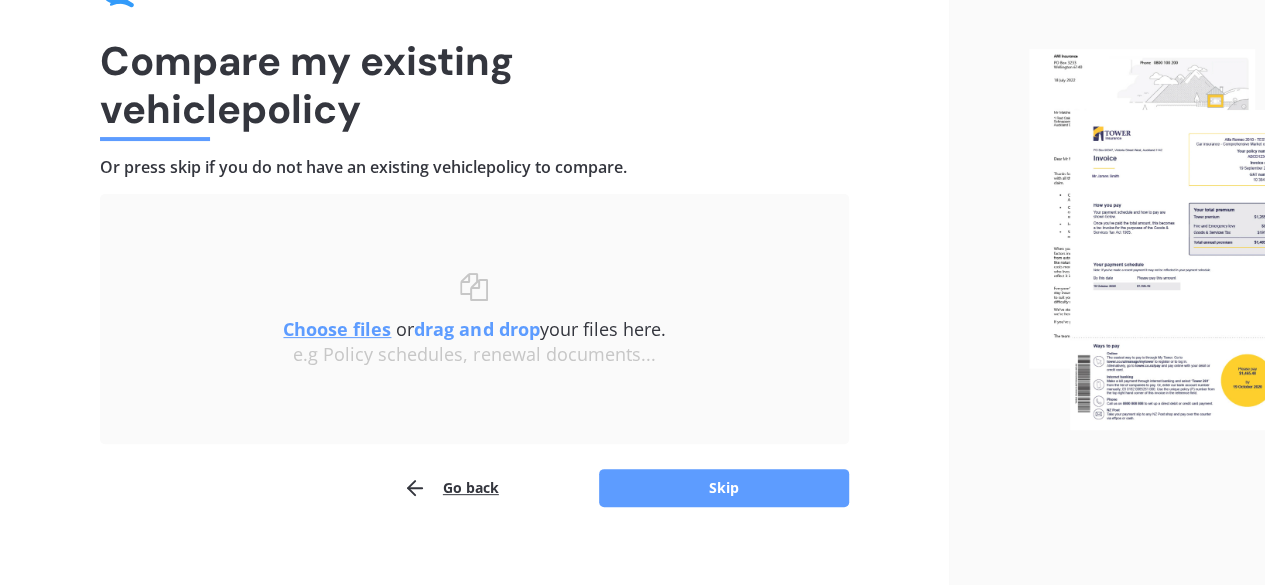 scroll, scrollTop: 151, scrollLeft: 0, axis: vertical 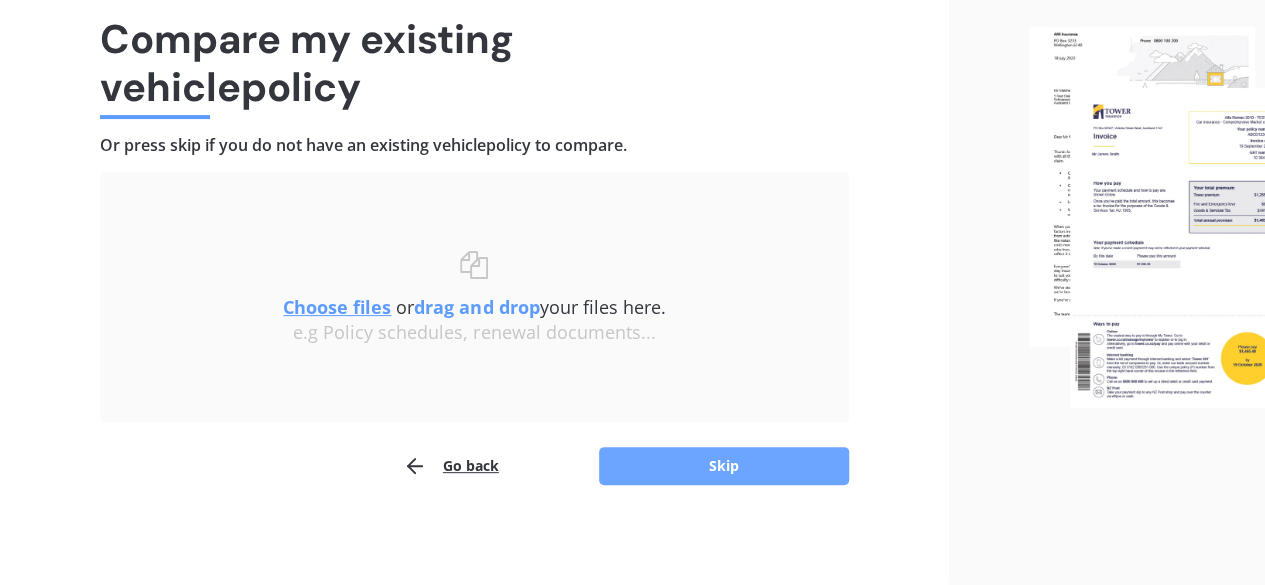 click on "Skip" at bounding box center [724, 466] 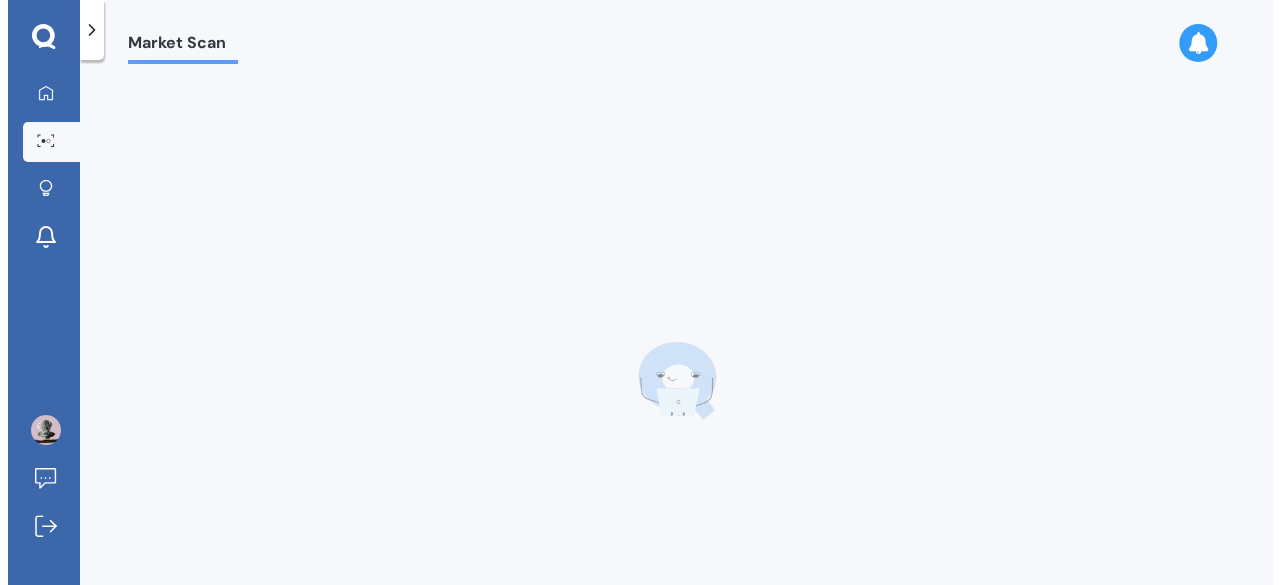 scroll, scrollTop: 0, scrollLeft: 0, axis: both 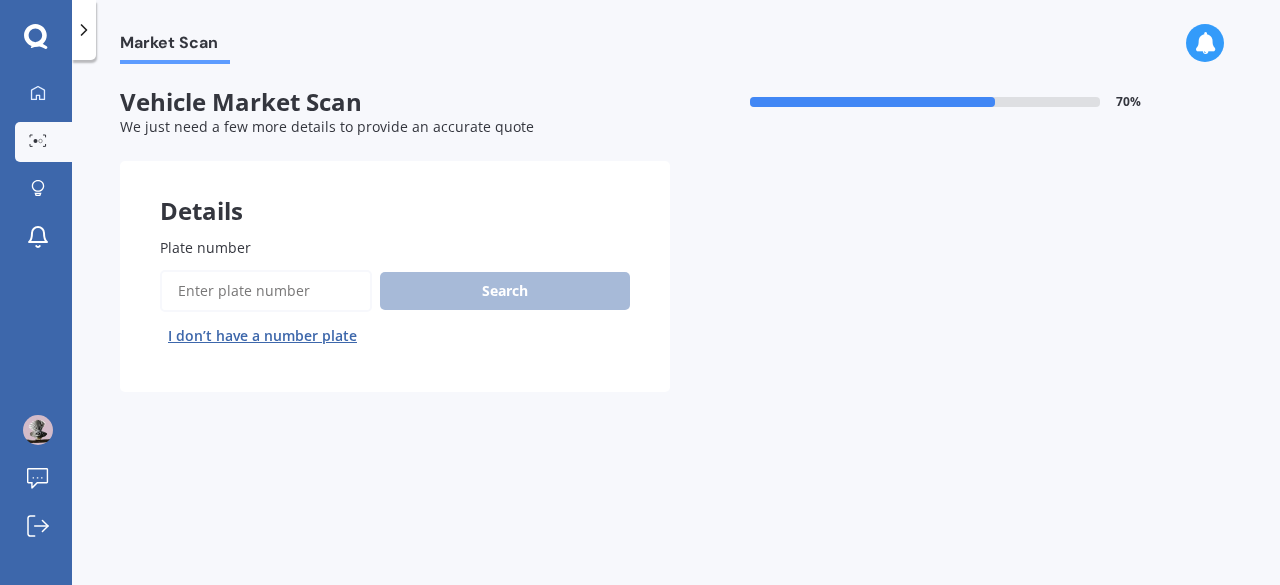 click on "Plate number" at bounding box center (266, 291) 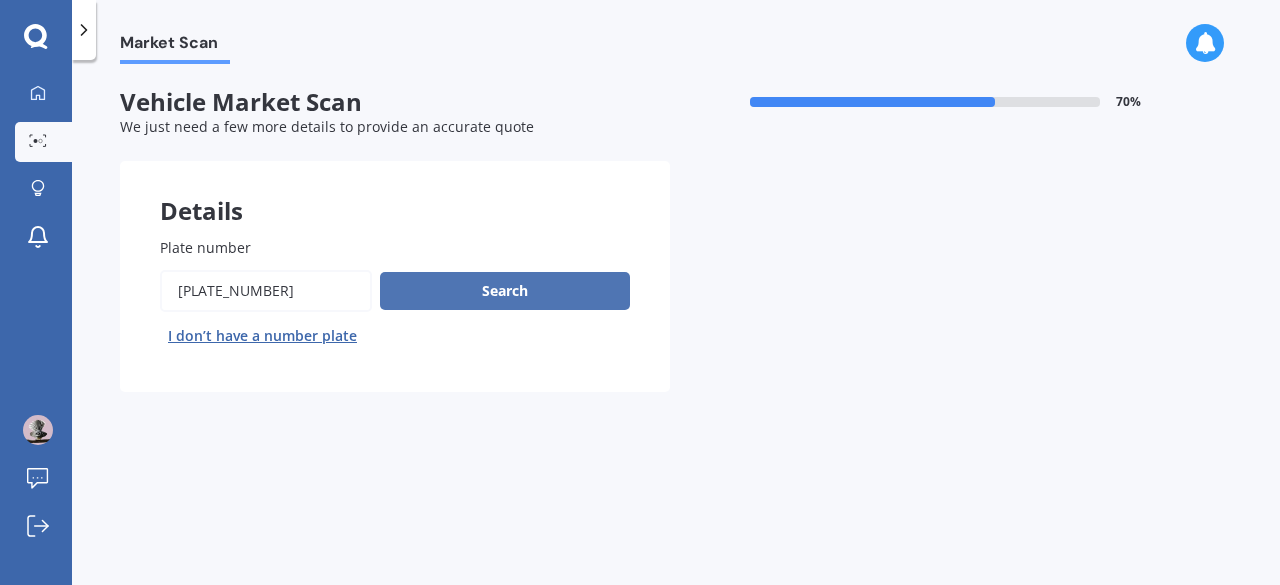 type on "[PLATE_NUMBER]" 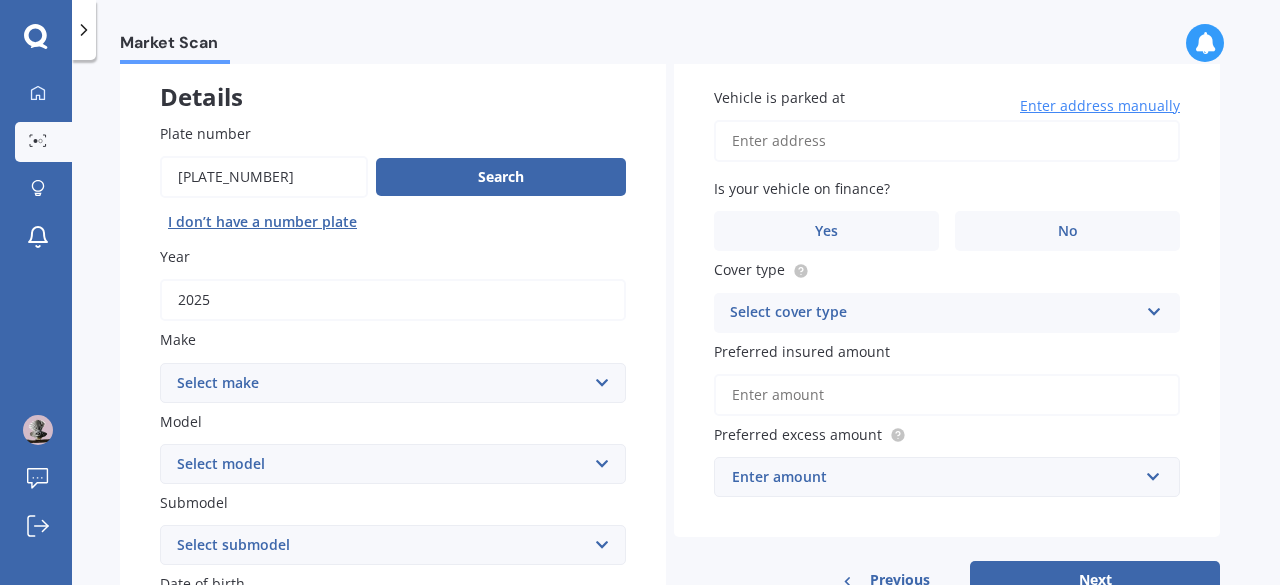 scroll, scrollTop: 147, scrollLeft: 0, axis: vertical 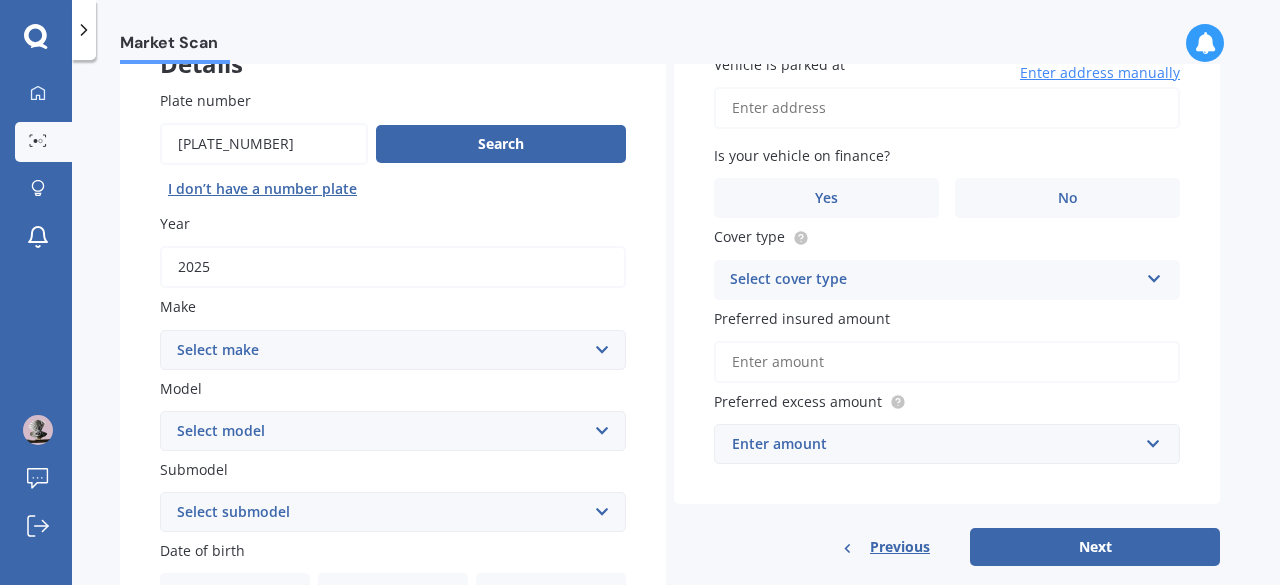 click on "Select make AC ALFA ROMEO ASTON MARTIN AUDI AUSTIN BEDFORD Bentley BMW BYD CADILLAC CAN-AM CHERY CHEVROLET CHRYSLER Citroen CRUISEAIR CUPRA DAEWOO DAIHATSU DAIMLER DAMON DIAHATSU DODGE EXOCET FACTORY FIVE FERRARI FIAT Fiord FLEETWOOD FORD FOTON FRASER GEELY GENESIS GEORGIE BOY GMC GREAT WALL GWM HAVAL HILLMAN HINO HOLDEN HOLIDAY RAMBLER HONDA HUMMER HYUNDAI INFINITI ISUZU IVECO JAC JAECOO JAGUAR JEEP KGM KIA LADA LAMBORGHINI LANCIA LANDROVER LDV LEAPMOTOR LEXUS LINCOLN LOTUS LUNAR M.G M.G. MAHINDRA MASERATI MAZDA MCLAREN MERCEDES AMG Mercedes Benz MERCEDES-AMG MERCURY MINI Mitsubishi MORGAN MORRIS NEWMAR Nissan OMODA OPEL OXFORD PEUGEOT Plymouth Polestar PONTIAC PORSCHE PROTON RAM Range Rover Rayne RENAULT ROLLS ROYCE ROVER SAAB SATURN SEAT SHELBY SKODA SMART SSANGYONG SUBARU SUZUKI TATA TESLA TIFFIN Toyota TRIUMPH TVR Vauxhall VOLKSWAGEN VOLVO WESTFIELD WINNEBAGO ZX" at bounding box center (393, 350) 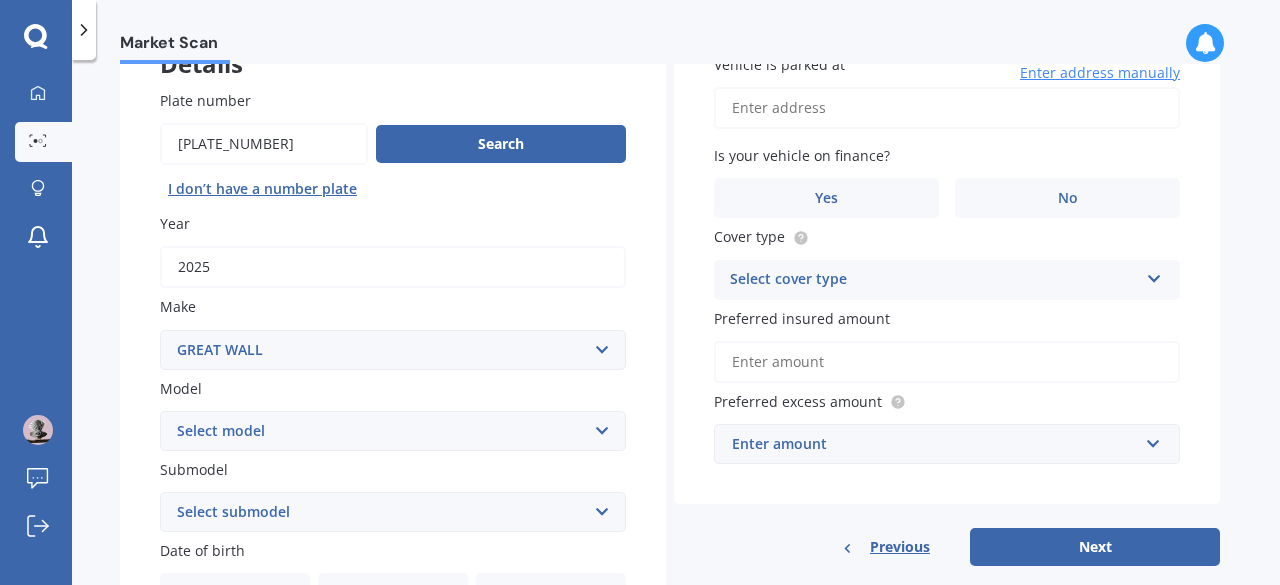 click on "Select make AC ALFA ROMEO ASTON MARTIN AUDI AUSTIN BEDFORD Bentley BMW BYD CADILLAC CAN-AM CHERY CHEVROLET CHRYSLER Citroen CRUISEAIR CUPRA DAEWOO DAIHATSU DAIMLER DAMON DIAHATSU DODGE EXOCET FACTORY FIVE FERRARI FIAT Fiord FLEETWOOD FORD FOTON FRASER GEELY GENESIS GEORGIE BOY GMC GREAT WALL GWM HAVAL HILLMAN HINO HOLDEN HOLIDAY RAMBLER HONDA HUMMER HYUNDAI INFINITI ISUZU IVECO JAC JAECOO JAGUAR JEEP KGM KIA LADA LAMBORGHINI LANCIA LANDROVER LDV LEAPMOTOR LEXUS LINCOLN LOTUS LUNAR M.G M.G. MAHINDRA MASERATI MAZDA MCLAREN MERCEDES AMG Mercedes Benz MERCEDES-AMG MERCURY MINI Mitsubishi MORGAN MORRIS NEWMAR Nissan OMODA OPEL OXFORD PEUGEOT Plymouth Polestar PONTIAC PORSCHE PROTON RAM Range Rover Rayne RENAULT ROLLS ROYCE ROVER SAAB SATURN SEAT SHELBY SKODA SMART SSANGYONG SUBARU SUZUKI TATA TESLA TIFFIN Toyota TRIUMPH TVR Vauxhall VOLKSWAGEN VOLVO WESTFIELD WINNEBAGO ZX" at bounding box center (393, 350) 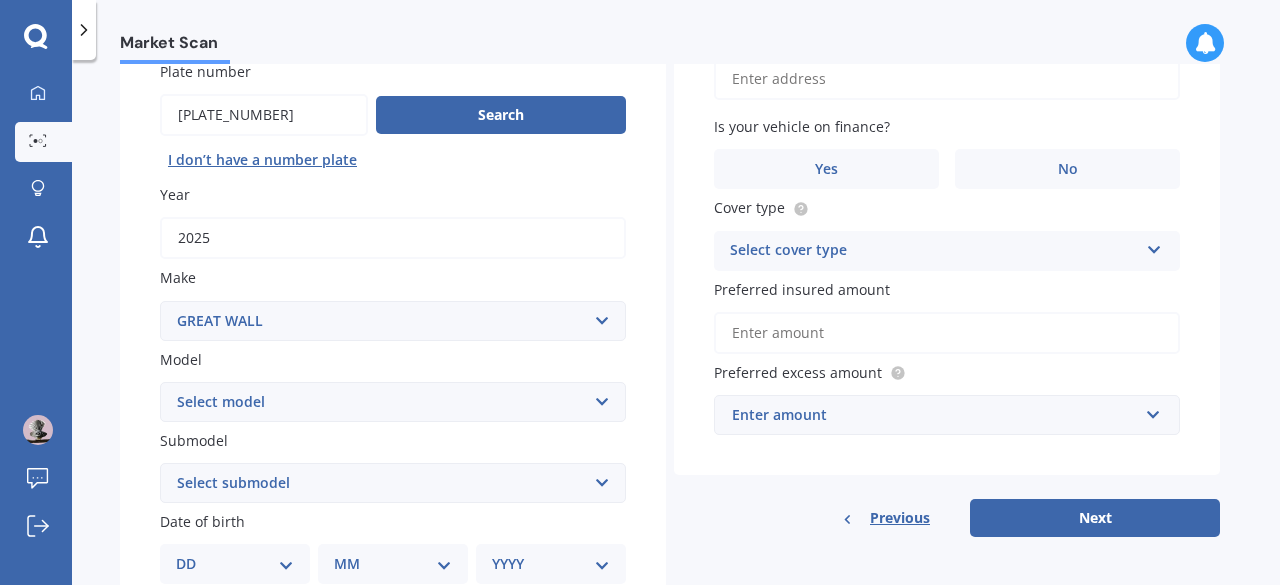 scroll, scrollTop: 171, scrollLeft: 0, axis: vertical 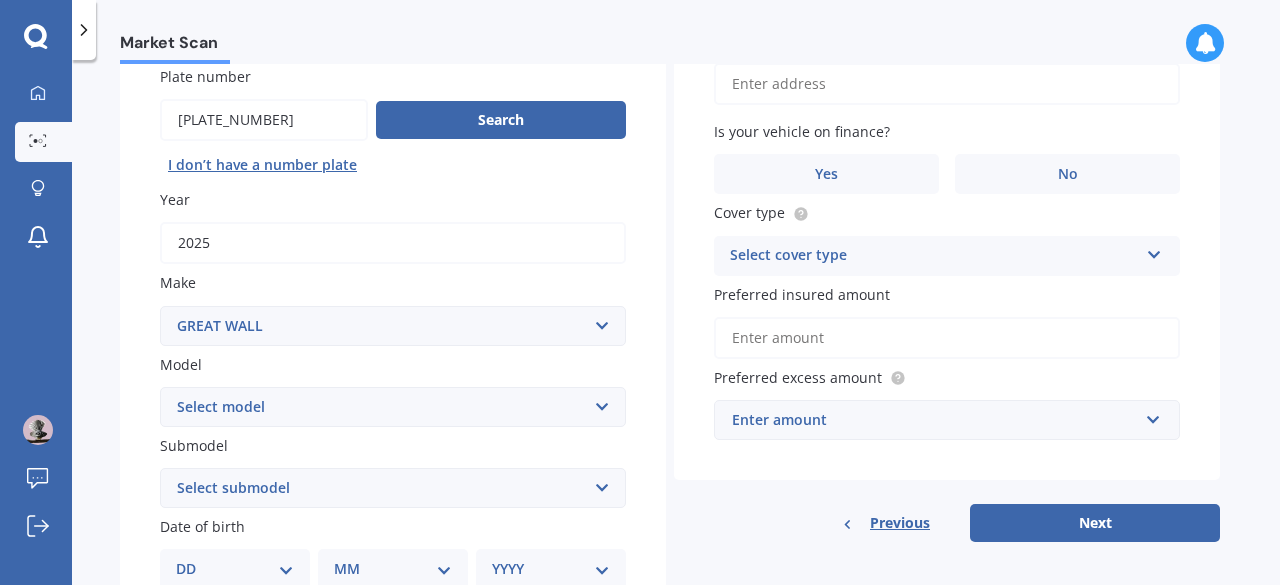 click on "Select model [MODEL] [MODEL] [MODEL] [MODEL] [MODEL] [MODEL] [MODEL]" at bounding box center [393, 407] 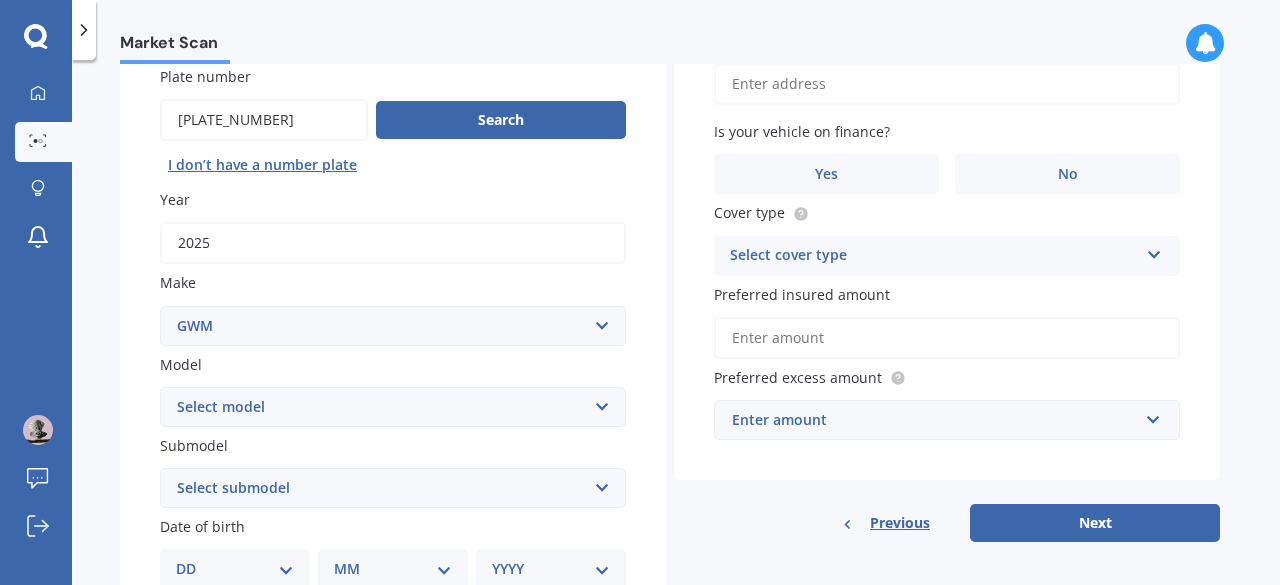 click on "Select make AC ALFA ROMEO ASTON MARTIN AUDI AUSTIN BEDFORD Bentley BMW BYD CADILLAC CAN-AM CHERY CHEVROLET CHRYSLER Citroen CRUISEAIR CUPRA DAEWOO DAIHATSU DAIMLER DAMON DIAHATSU DODGE EXOCET FACTORY FIVE FERRARI FIAT Fiord FLEETWOOD FORD FOTON FRASER GEELY GENESIS GEORGIE BOY GMC GREAT WALL GWM HAVAL HILLMAN HINO HOLDEN HOLIDAY RAMBLER HONDA HUMMER HYUNDAI INFINITI ISUZU IVECO JAC JAECOO JAGUAR JEEP KGM KIA LADA LAMBORGHINI LANCIA LANDROVER LDV LEAPMOTOR LEXUS LINCOLN LOTUS LUNAR M.G M.G. MAHINDRA MASERATI MAZDA MCLAREN MERCEDES AMG Mercedes Benz MERCEDES-AMG MERCURY MINI Mitsubishi MORGAN MORRIS NEWMAR Nissan OMODA OPEL OXFORD PEUGEOT Plymouth Polestar PONTIAC PORSCHE PROTON RAM Range Rover Rayne RENAULT ROLLS ROYCE ROVER SAAB SATURN SEAT SHELBY SKODA SMART SSANGYONG SUBARU SUZUKI TATA TESLA TIFFIN Toyota TRIUMPH TVR Vauxhall VOLKSWAGEN VOLVO WESTFIELD WINNEBAGO ZX" at bounding box center (393, 326) 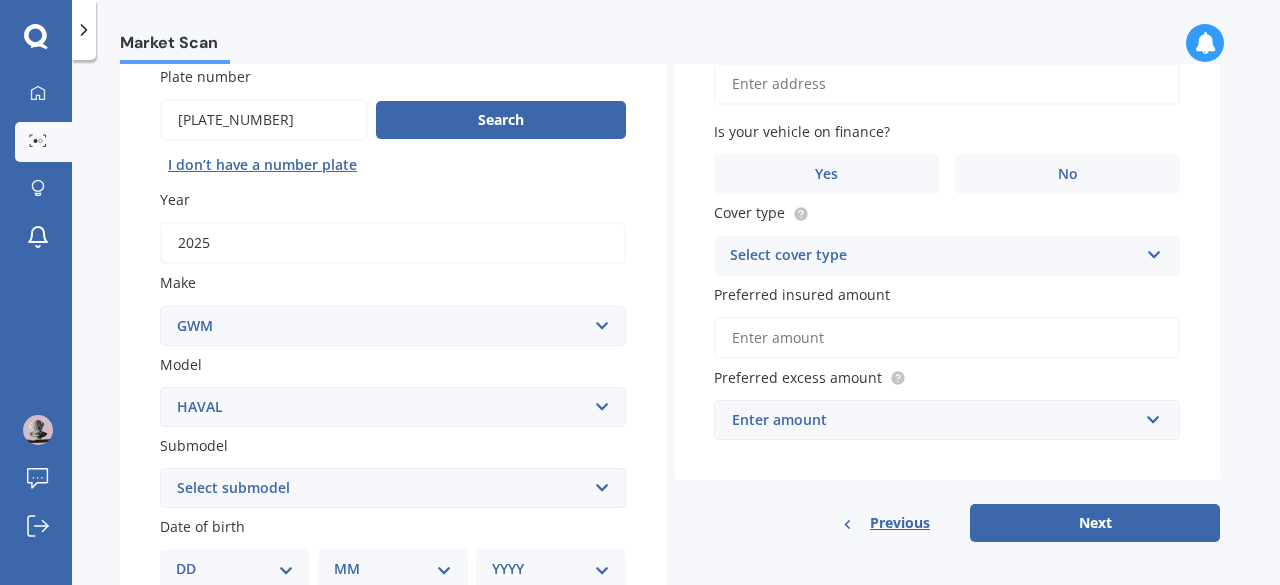 click on "Select model [MODEL] [BRAND] [MODEL] [MODEL] [MODEL]" at bounding box center [393, 407] 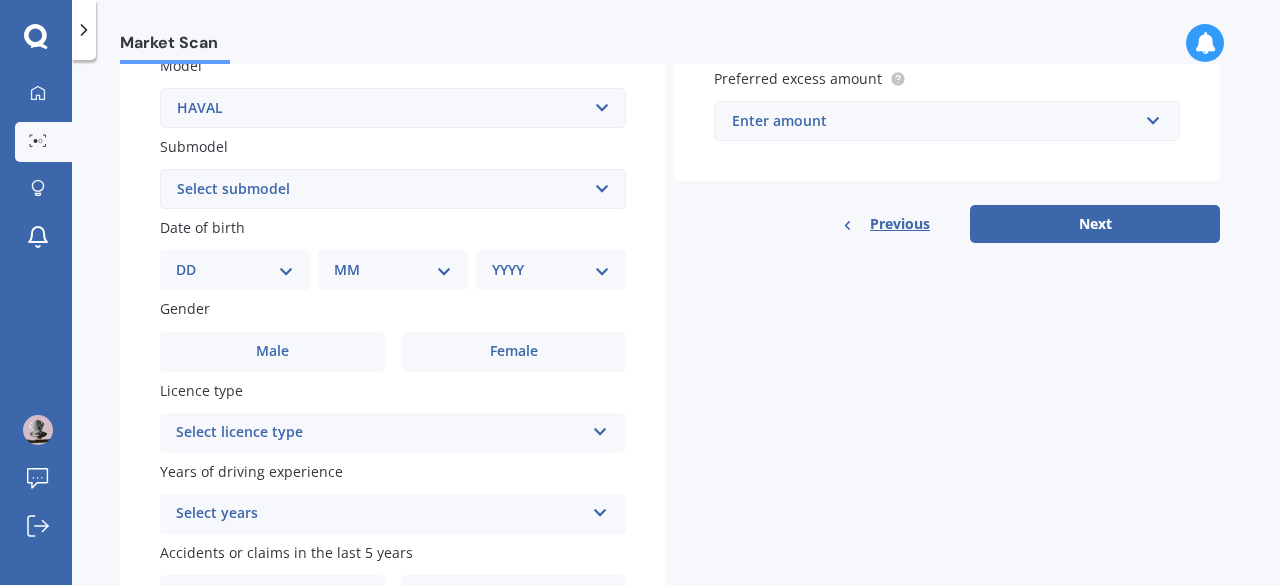 scroll, scrollTop: 479, scrollLeft: 0, axis: vertical 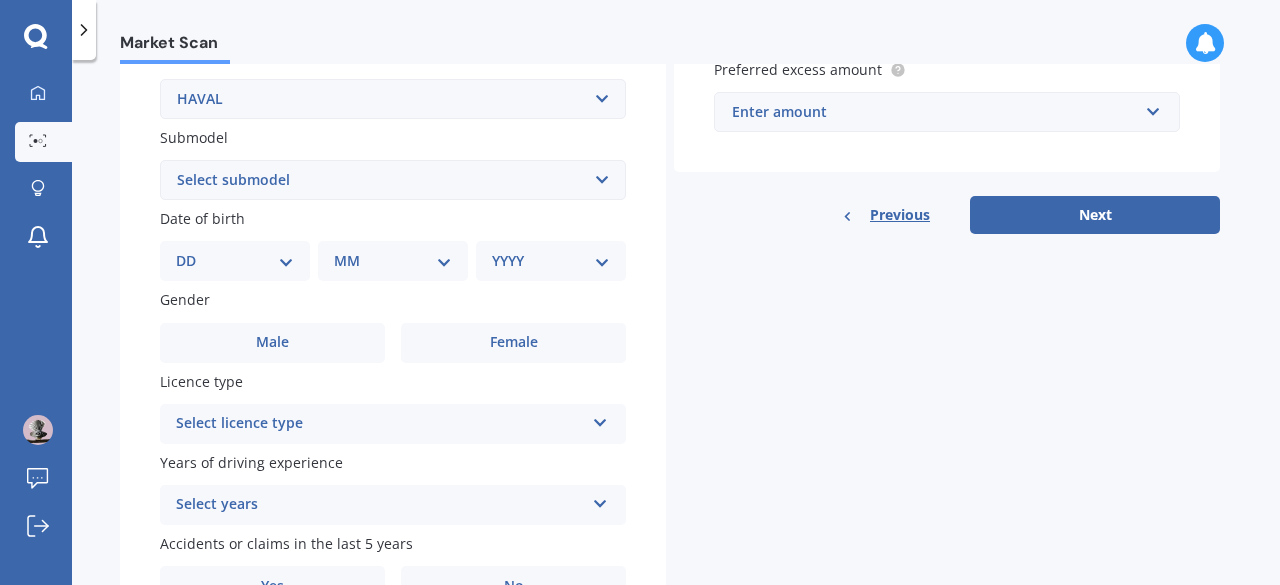 click on "DD 01 02 03 04 05 06 07 08 09 10 11 12 13 14 15 16 17 18 19 20 21 22 23 24 25 26 27 28 29 30 31" at bounding box center [235, 261] 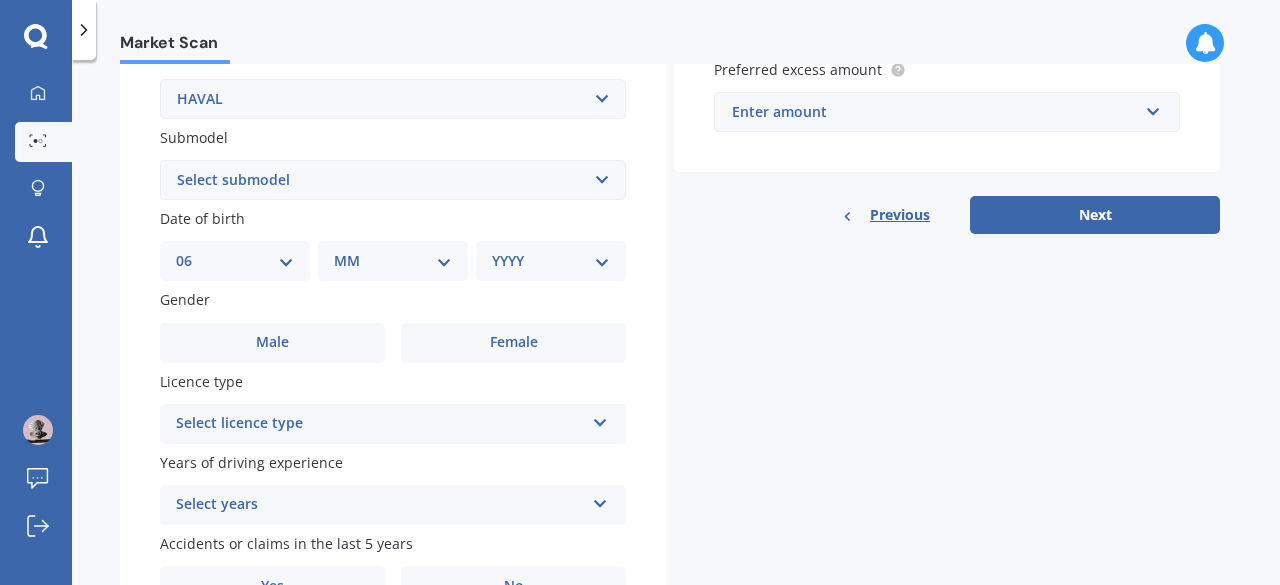 click on "DD 01 02 03 04 05 06 07 08 09 10 11 12 13 14 15 16 17 18 19 20 21 22 23 24 25 26 27 28 29 30 31" at bounding box center [235, 261] 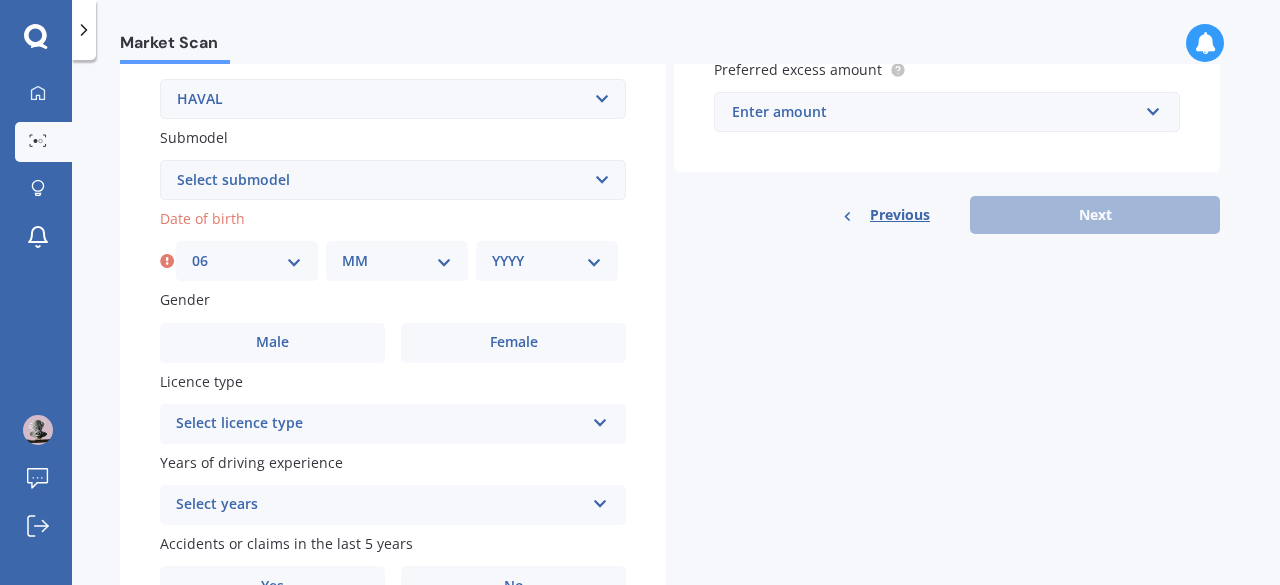 click on "MM 01 02 03 04 05 06 07 08 09 10 11 12" at bounding box center [397, 261] 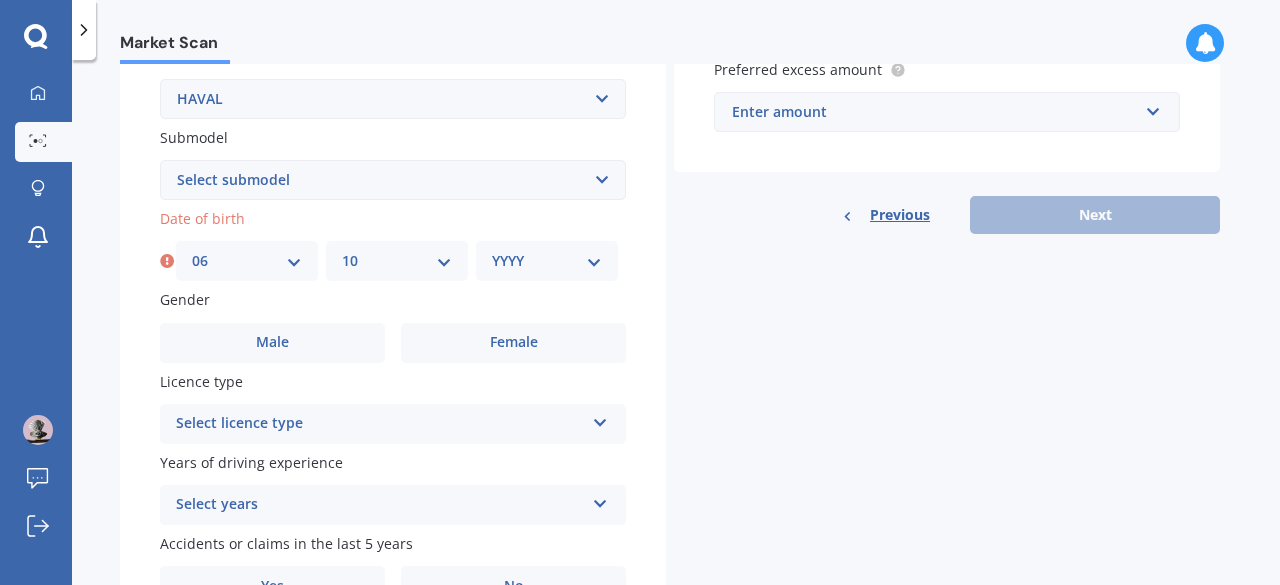 click on "MM 01 02 03 04 05 06 07 08 09 10 11 12" at bounding box center (397, 261) 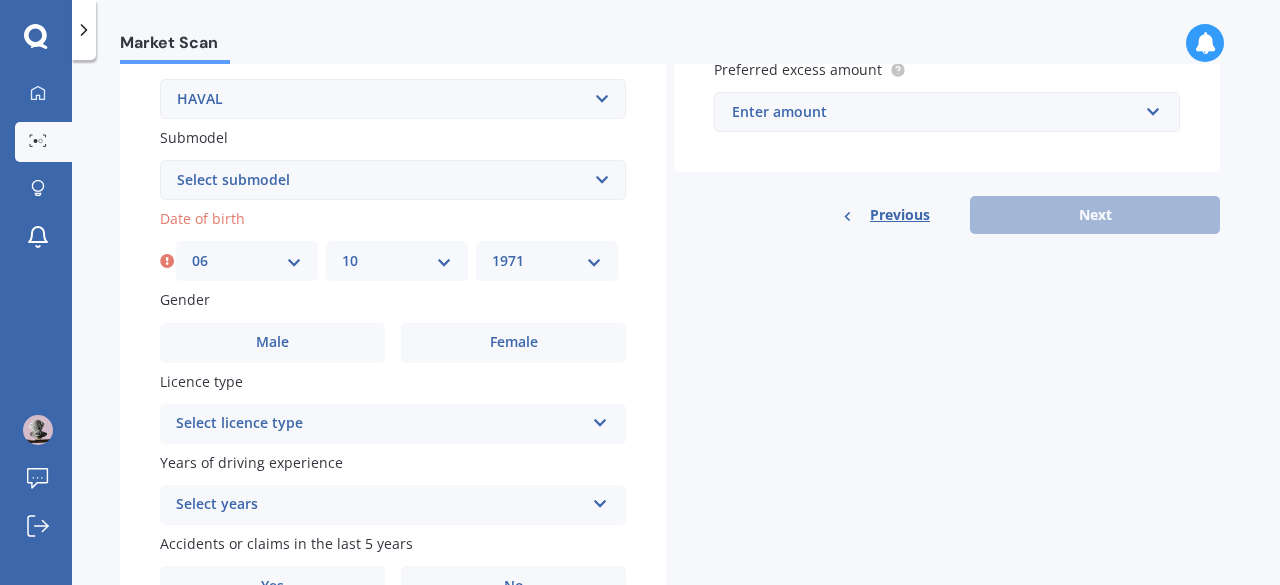 click on "YYYY 2025 2024 2023 2022 2021 2020 2019 2018 2017 2016 2015 2014 2013 2012 2011 2010 2009 2008 2007 2006 2005 2004 2003 2002 2001 2000 1999 1998 1997 1996 1995 1994 1993 1992 1991 1990 1989 1988 1987 1986 1985 1984 1983 1982 1981 1980 1979 1978 1977 1976 1975 1974 1973 1972 1971 1970 1969 1968 1967 1966 1965 1964 1963 1962 1961 1960 1959 1958 1957 1956 1955 1954 1953 1952 1951 1950 1949 1948 1947 1946 1945 1944 1943 1942 1941 1940 1939 1938 1937 1936 1935 1934 1933 1932 1931 1930 1929 1928 1927 1926" at bounding box center (547, 261) 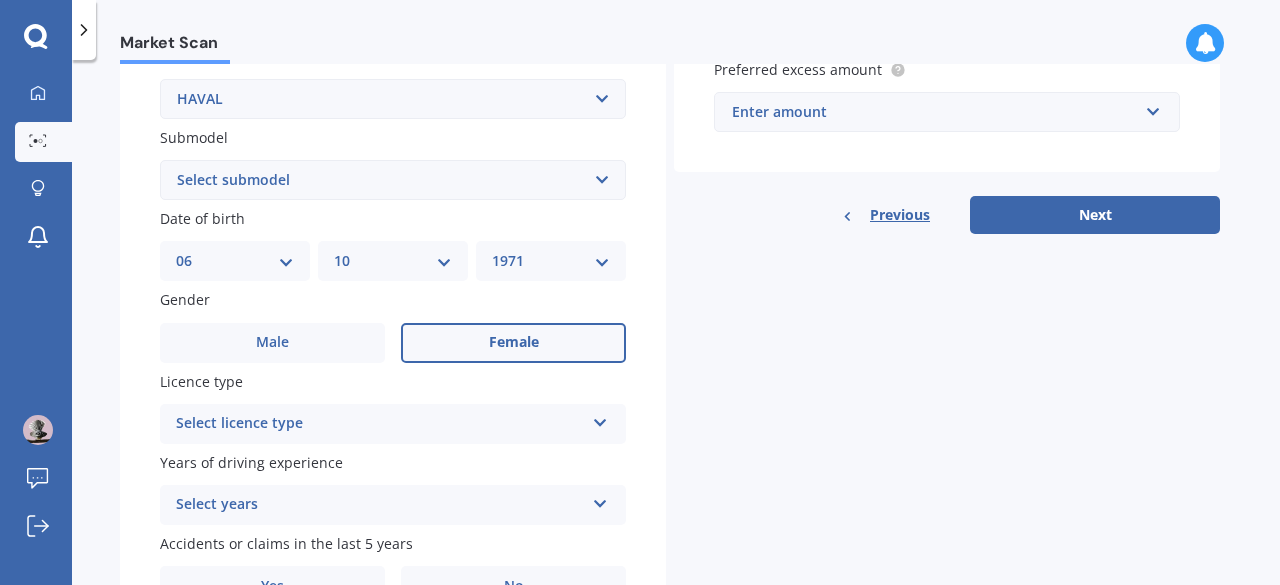 click on "Female" at bounding box center (514, 342) 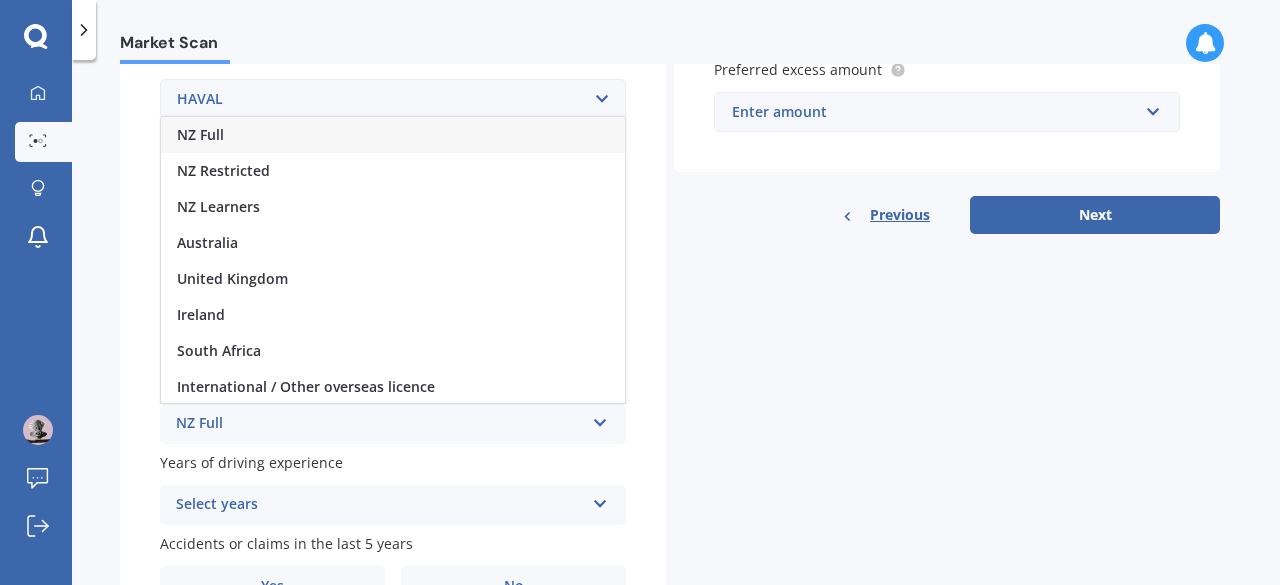 click on "NZ Full" at bounding box center (393, 135) 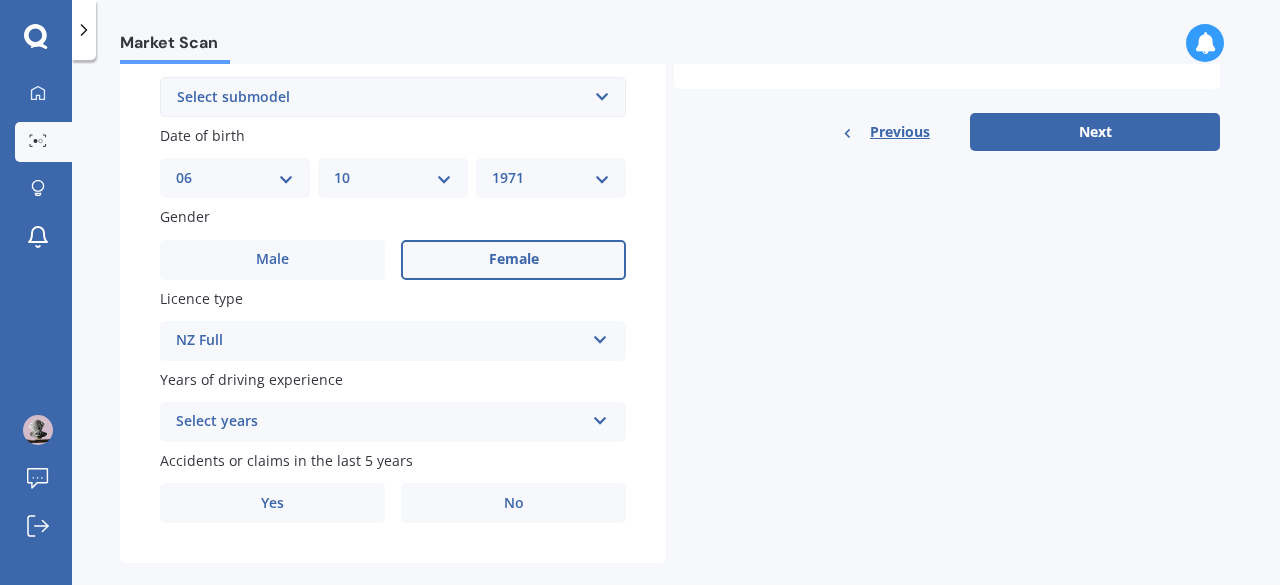 scroll, scrollTop: 595, scrollLeft: 0, axis: vertical 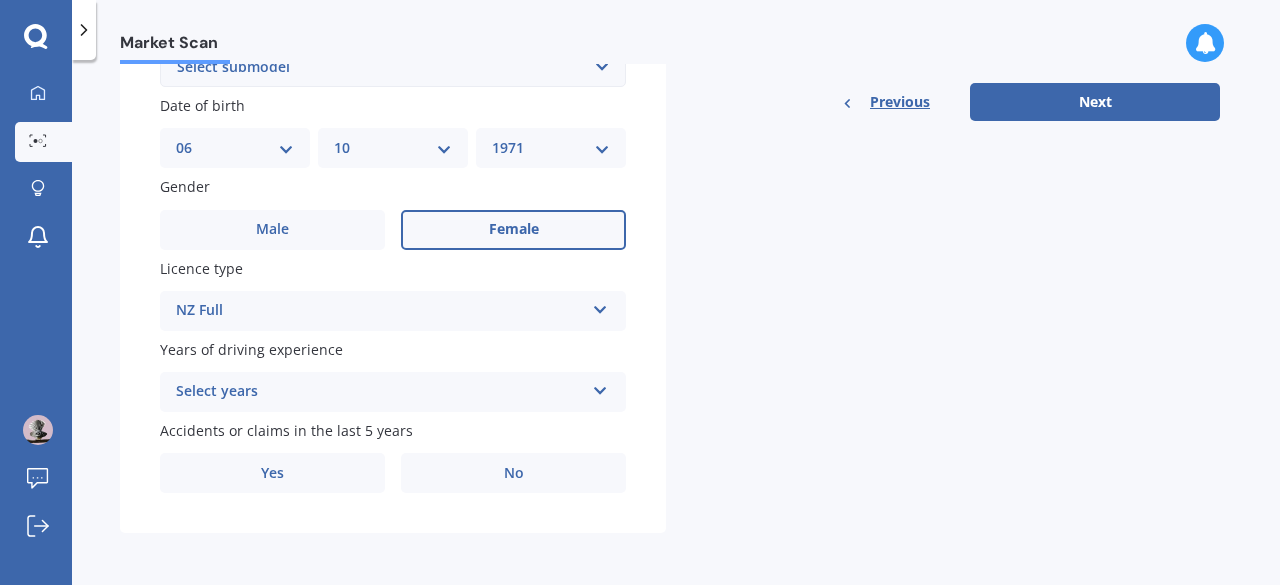 click on "Select years" at bounding box center [380, 392] 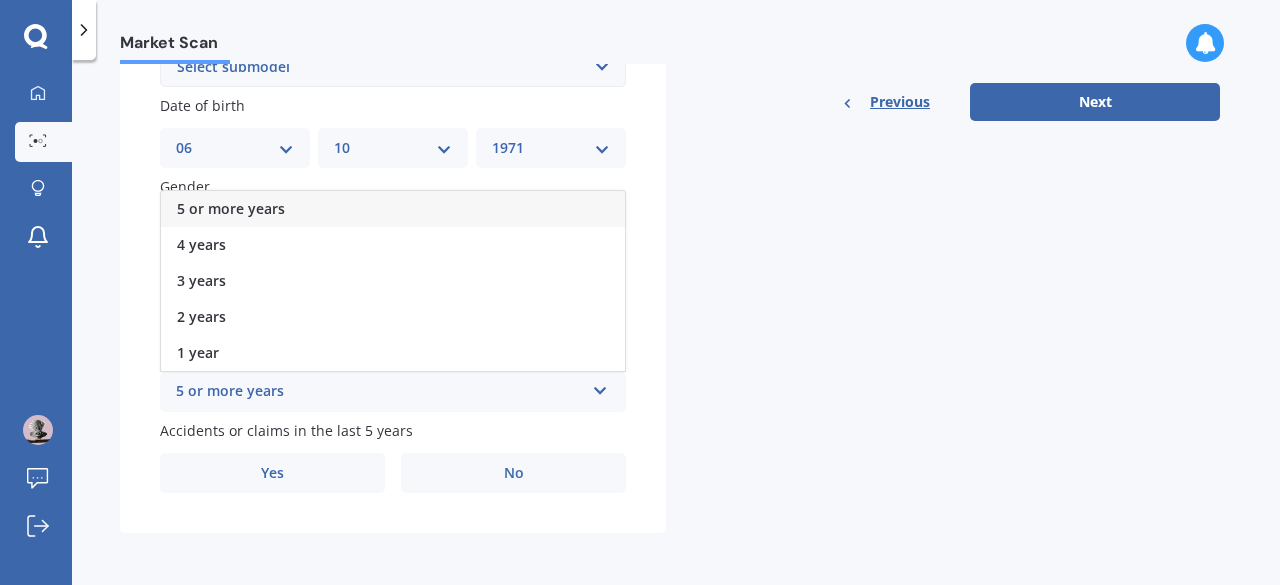 click on "5 or more years" at bounding box center (393, 209) 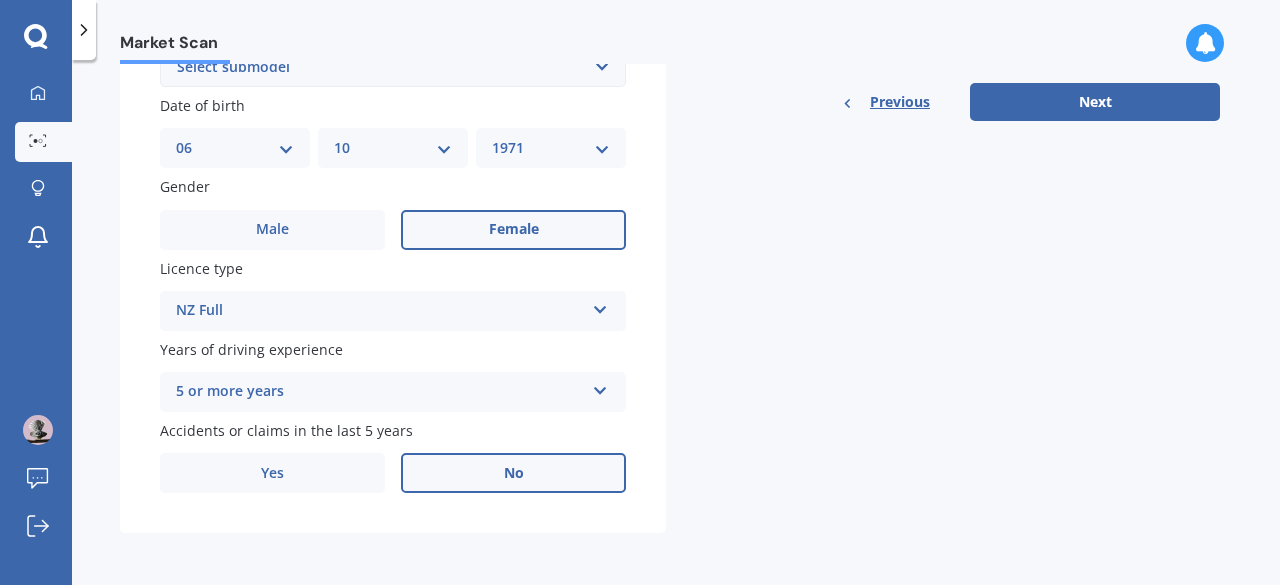 click on "No" at bounding box center (513, 473) 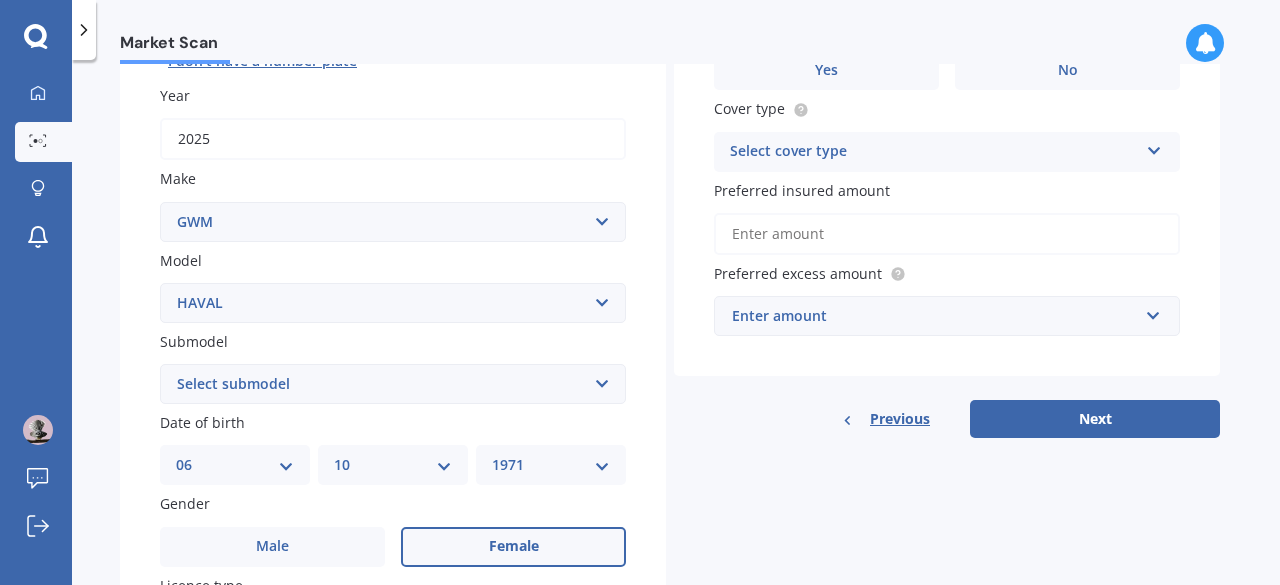 scroll, scrollTop: 0, scrollLeft: 0, axis: both 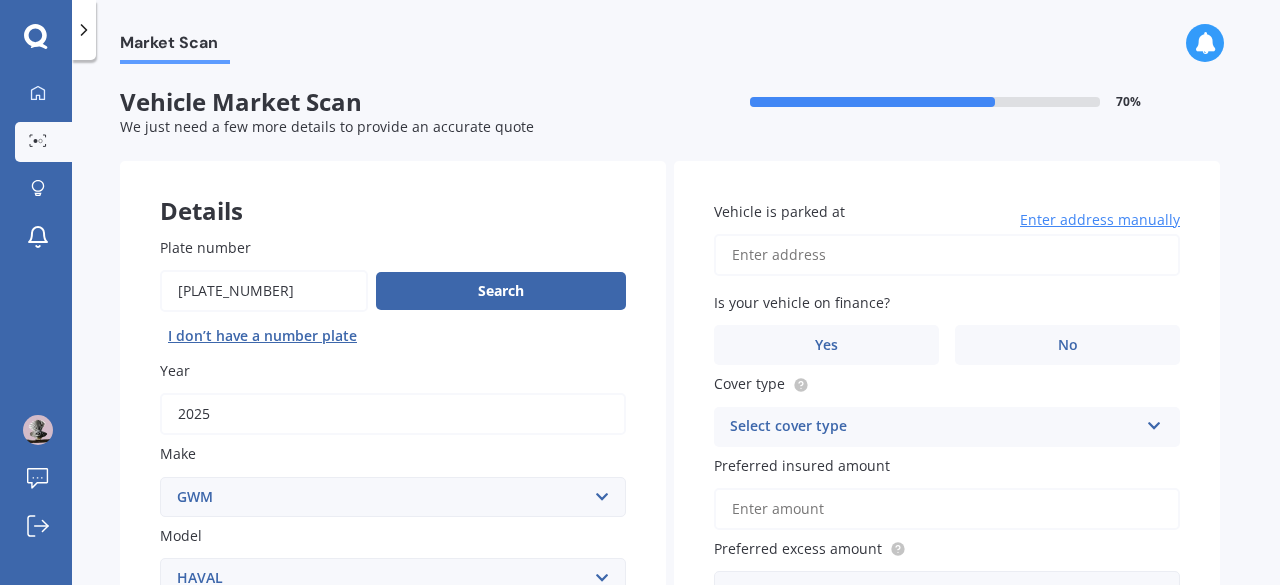 click on "Vehicle is parked at" at bounding box center (947, 255) 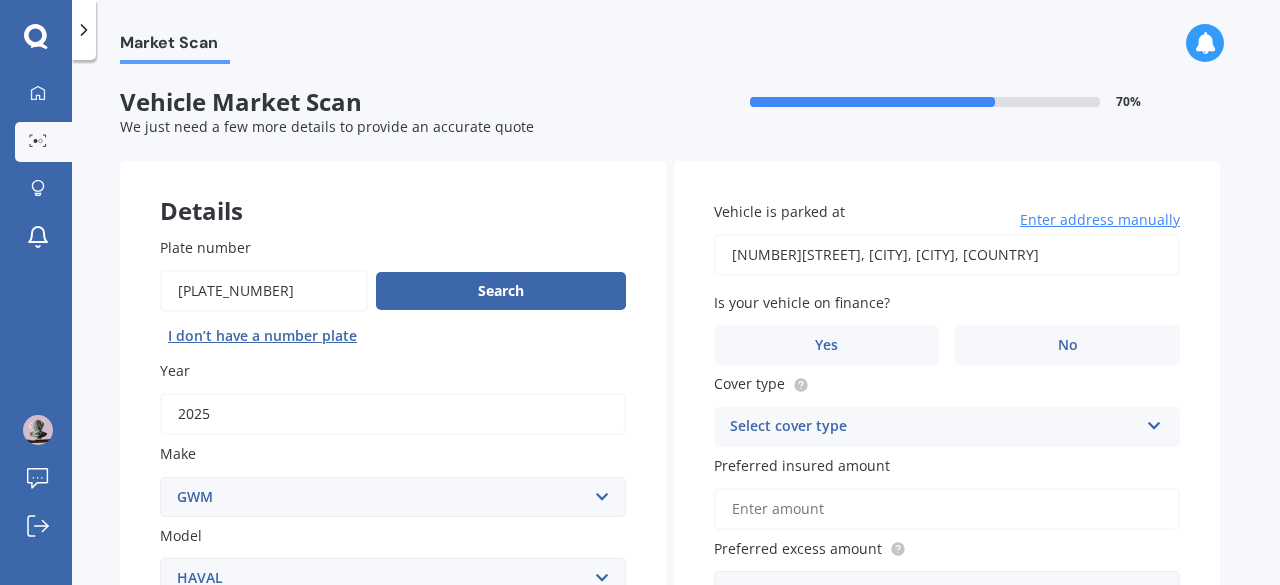 type on "[NUMBER][STREET], [CITY], [CITY], [POSTAL_CODE]" 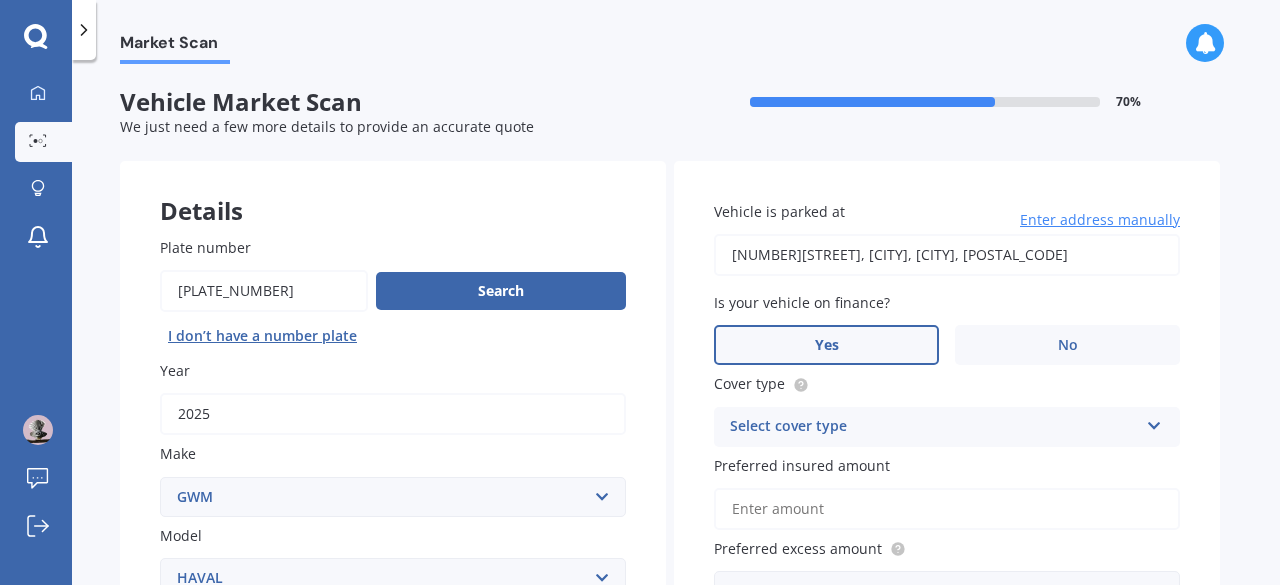 click on "Yes" at bounding box center (827, 345) 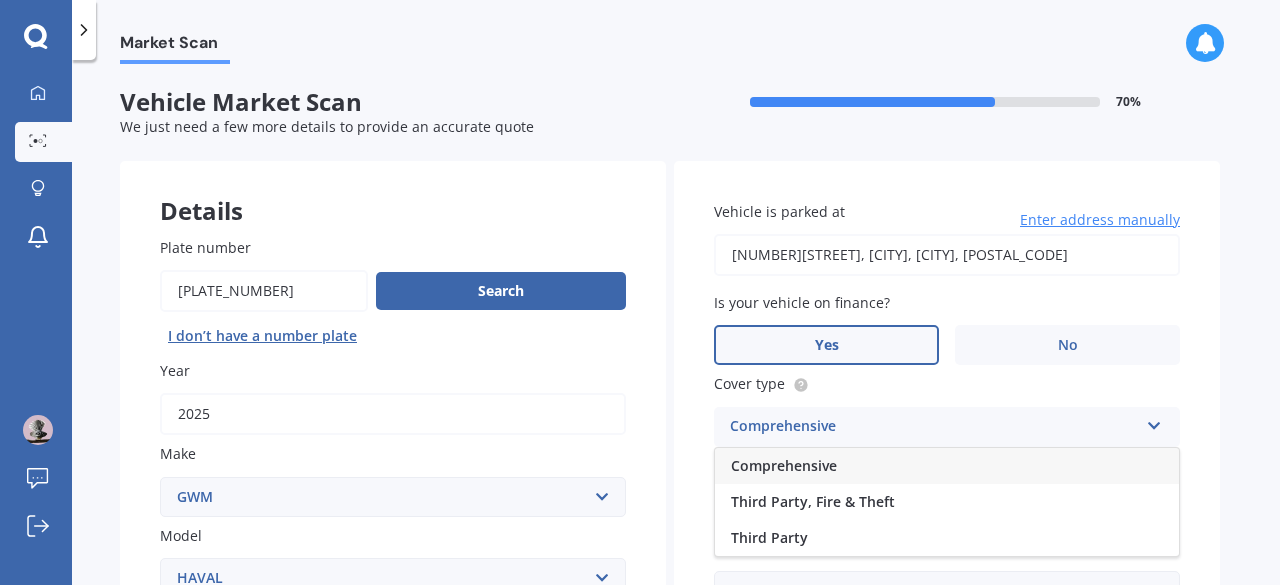 click on "Comprehensive" at bounding box center (947, 466) 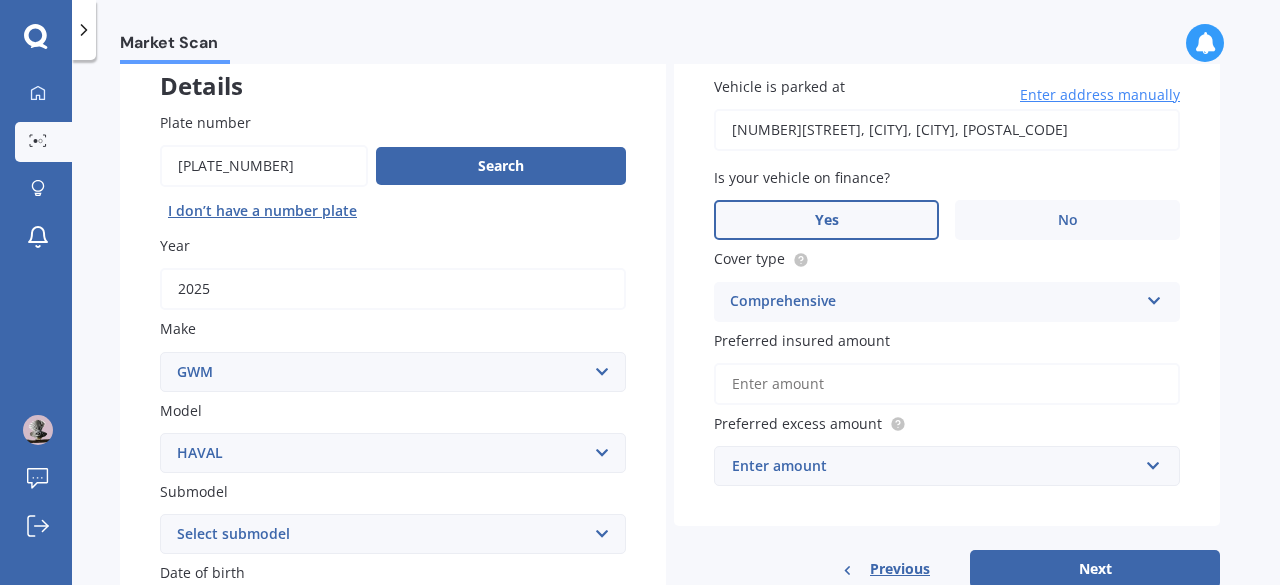 scroll, scrollTop: 128, scrollLeft: 0, axis: vertical 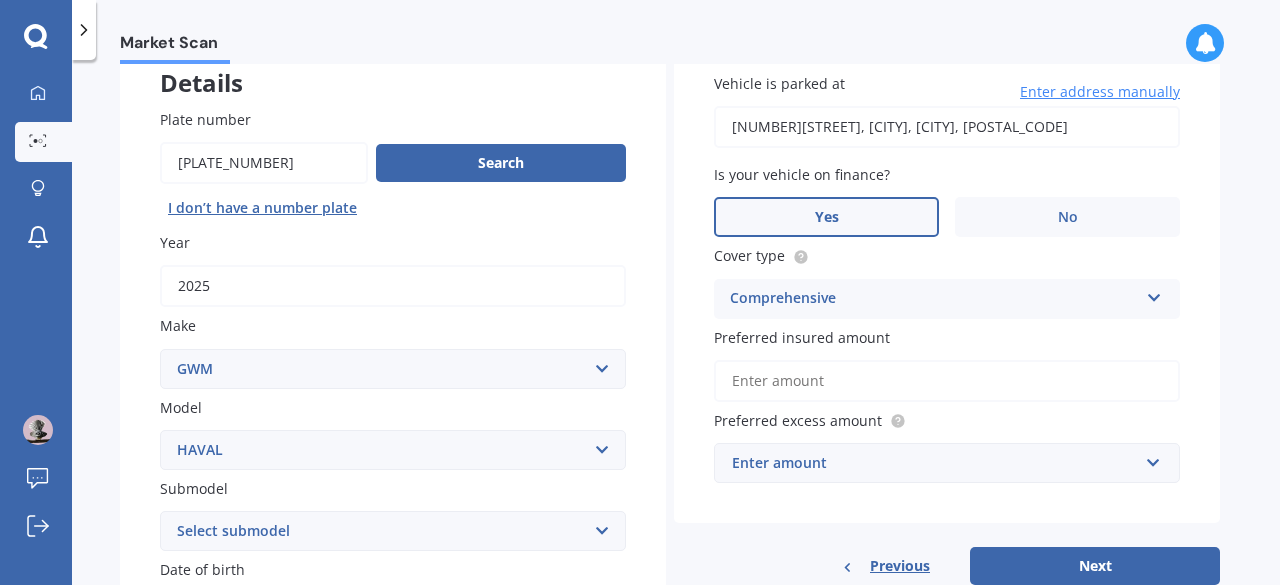 click on "Preferred insured amount" at bounding box center [947, 381] 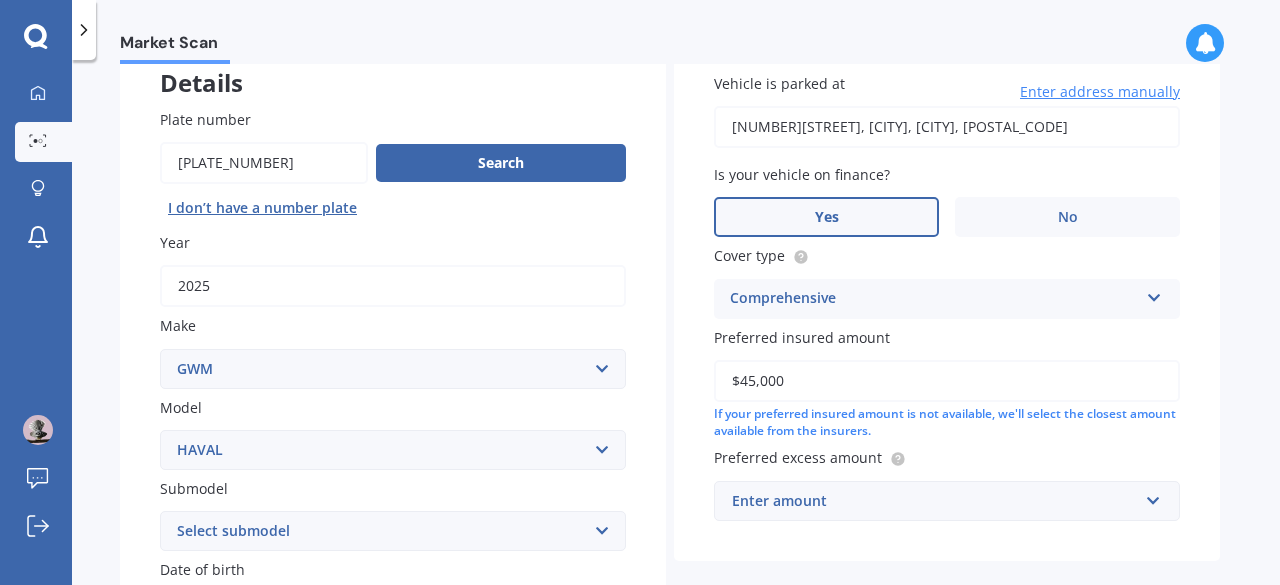 type on "$45,000" 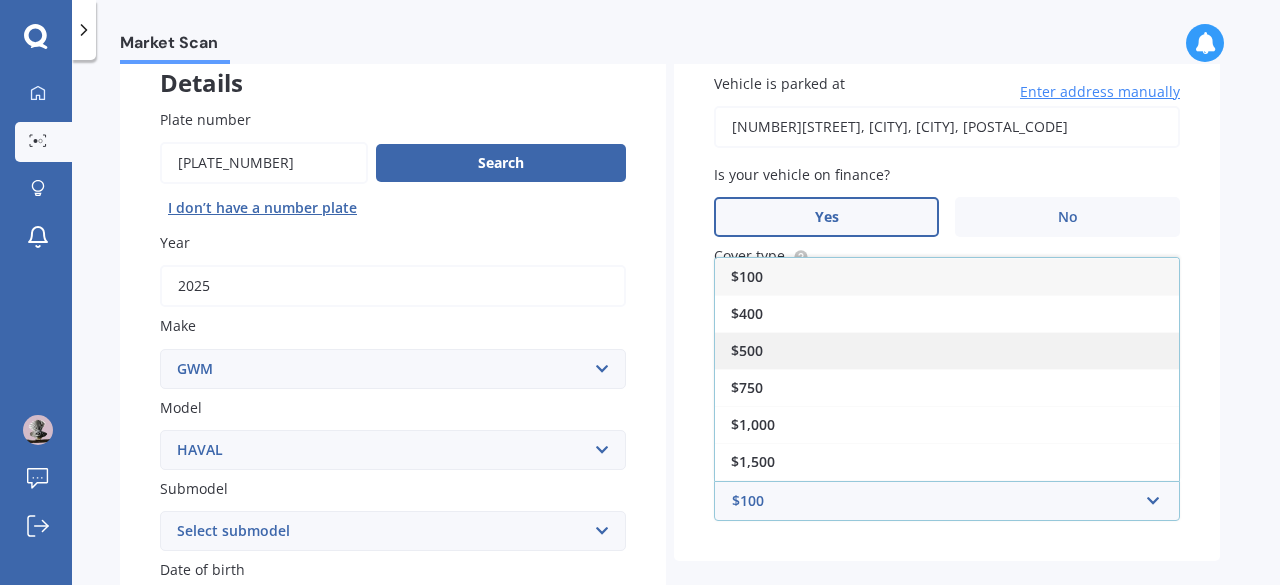 click on "$500" at bounding box center [747, 350] 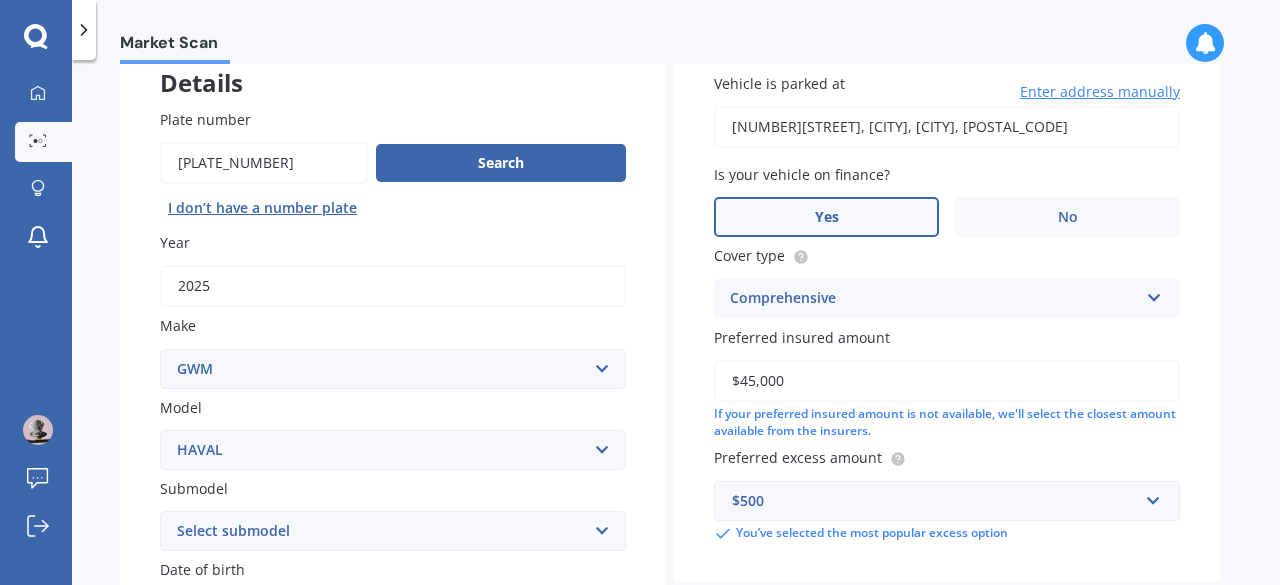 click on "$500" at bounding box center [935, 501] 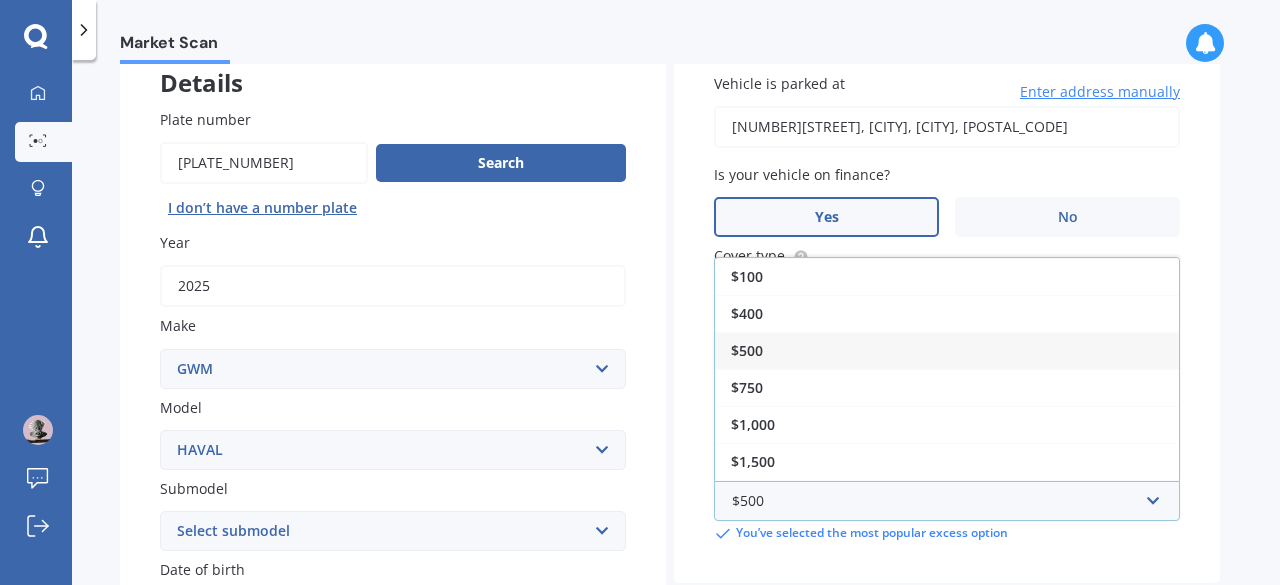 click on "$500" at bounding box center (947, 350) 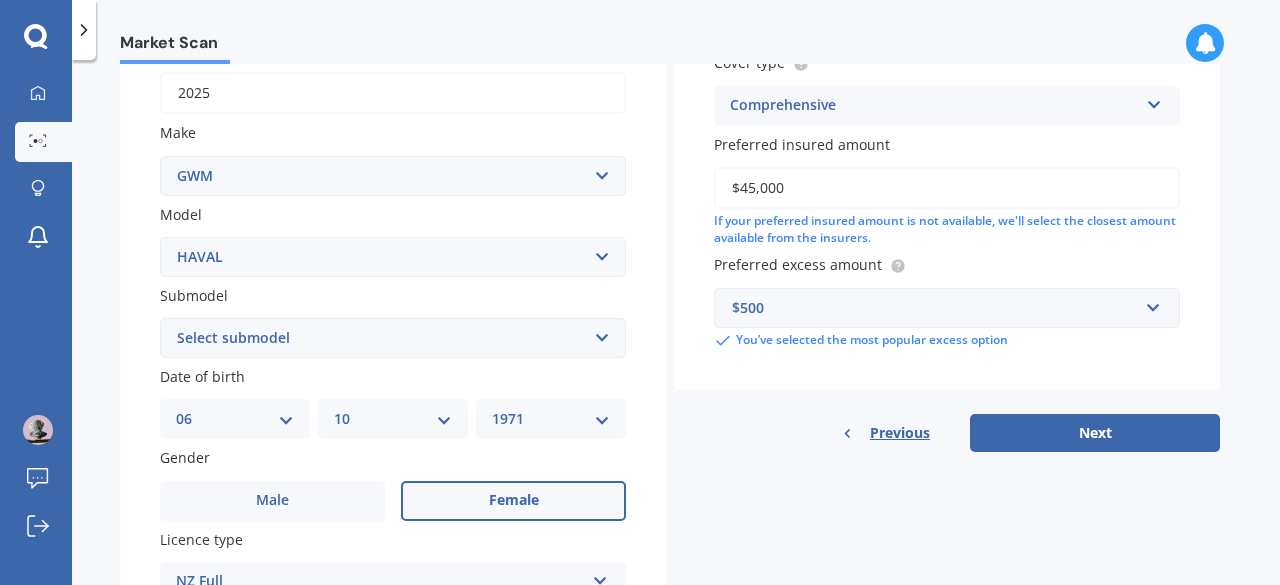 scroll, scrollTop: 329, scrollLeft: 0, axis: vertical 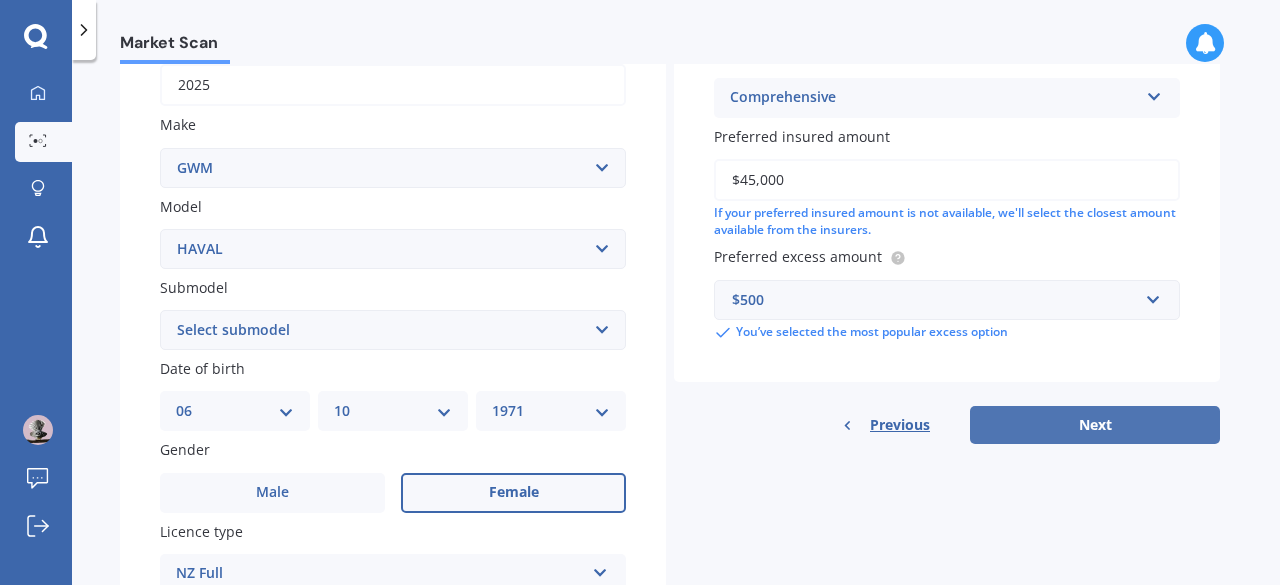 click on "Next" at bounding box center [1095, 425] 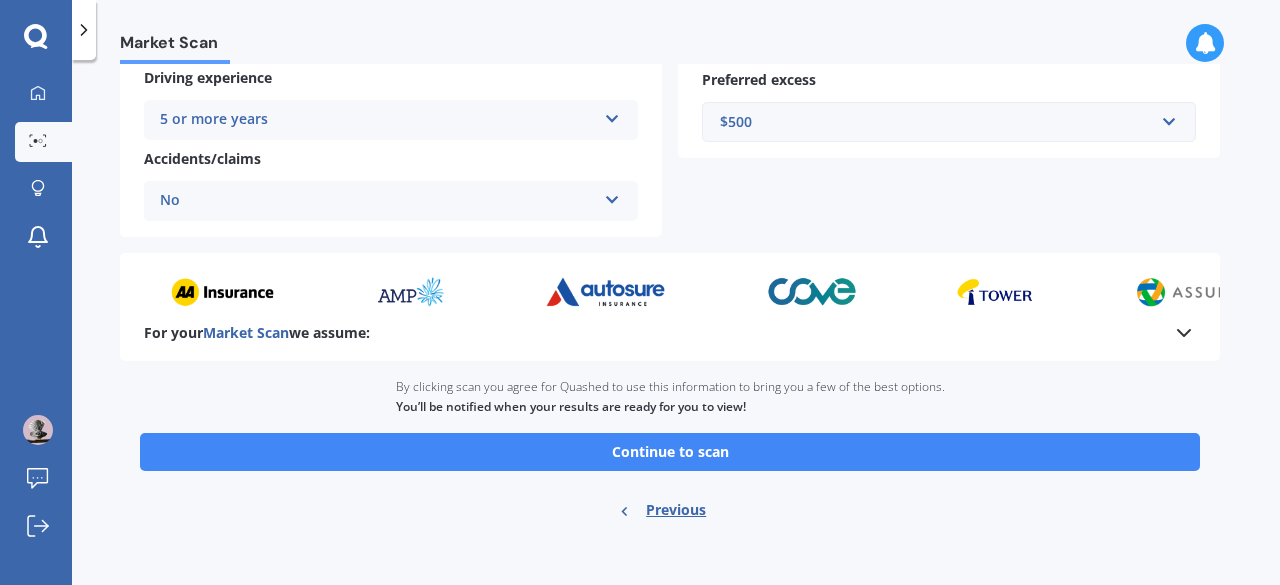 scroll, scrollTop: 438, scrollLeft: 0, axis: vertical 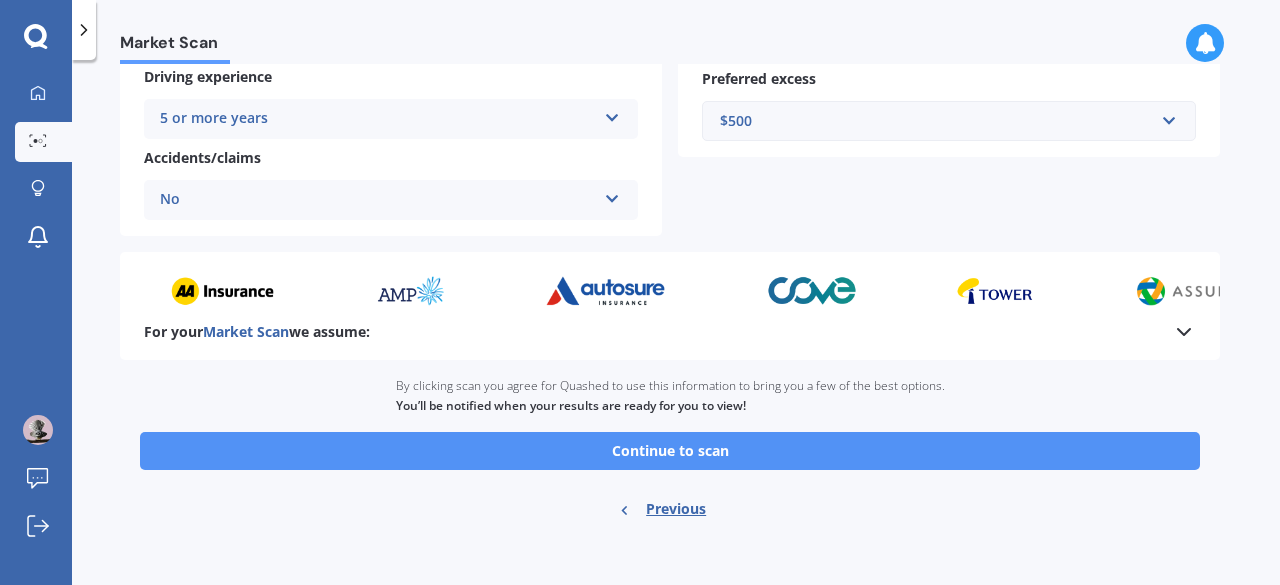 click on "Continue to scan" at bounding box center (670, 451) 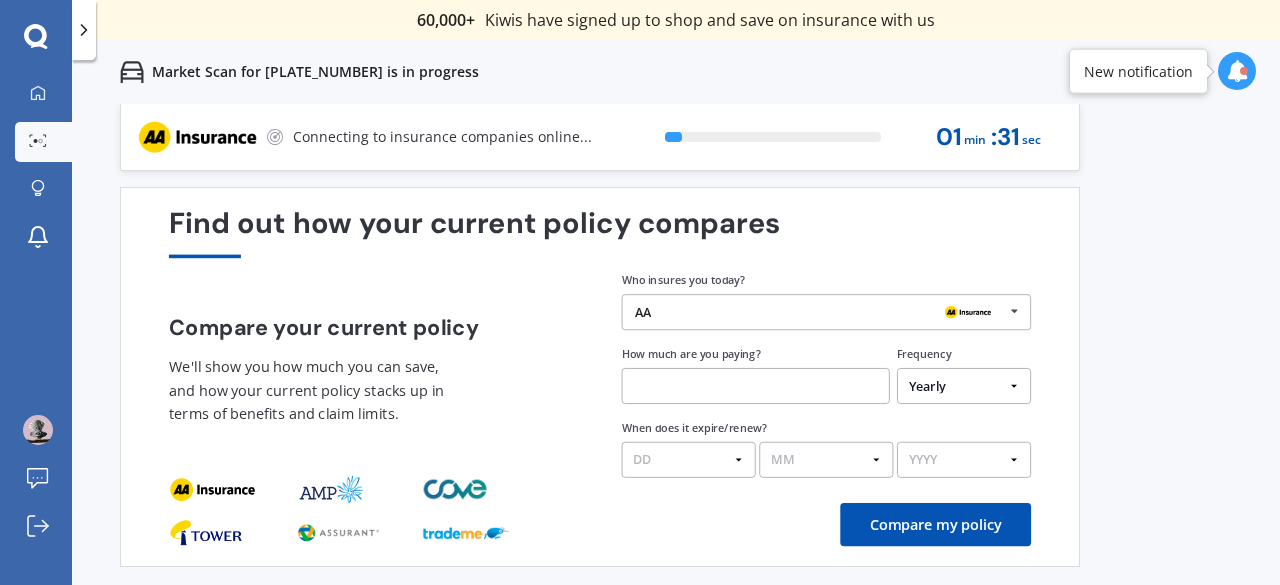 scroll, scrollTop: 0, scrollLeft: 0, axis: both 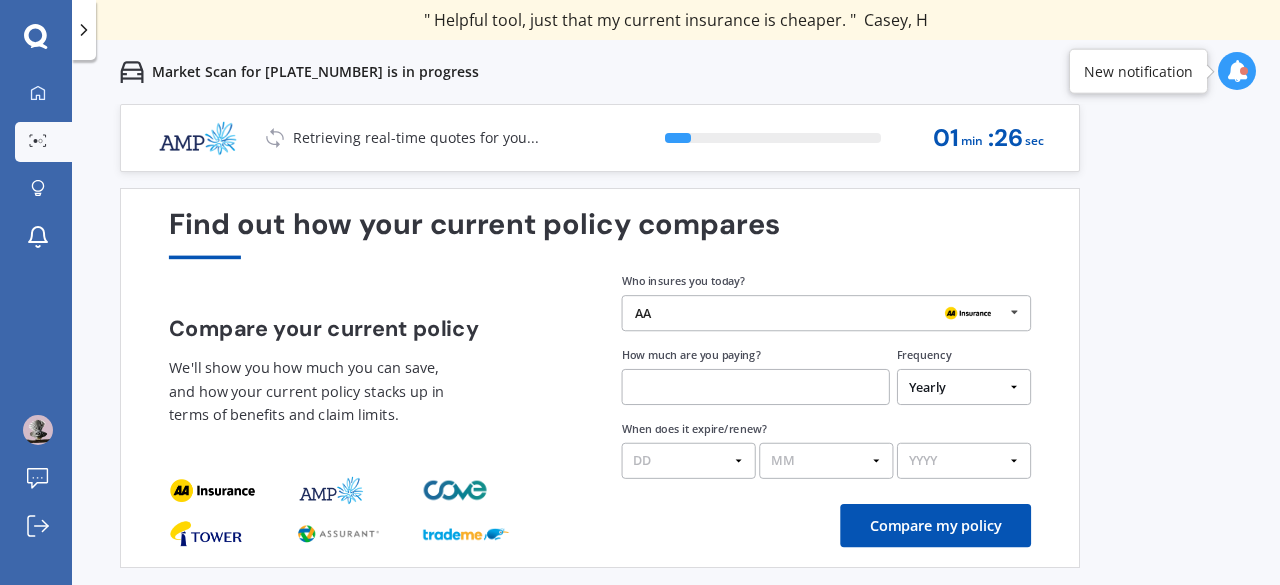 click on "AA" at bounding box center (819, 313) 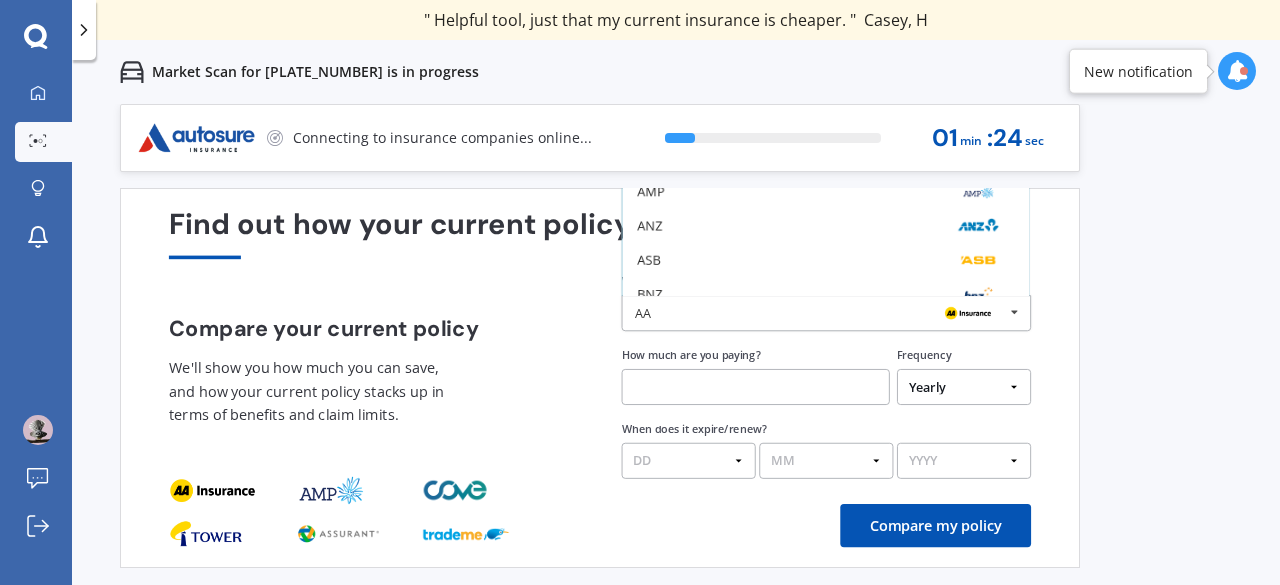 click on "Compare your current policy" at bounding box center (374, 328) 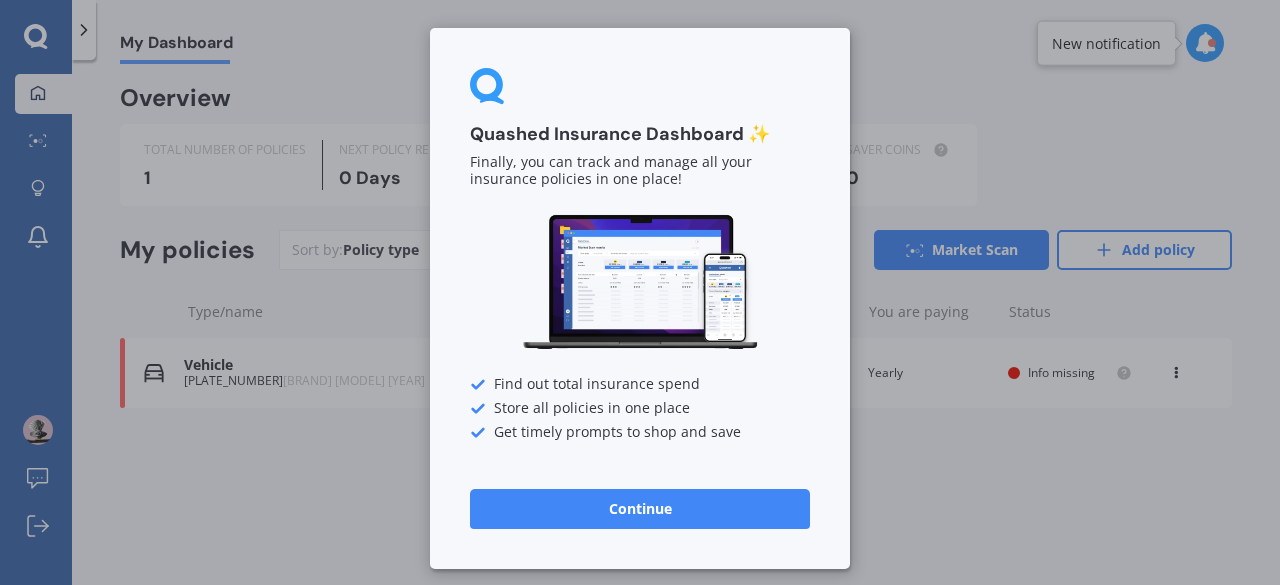click on "Continue" at bounding box center (640, 509) 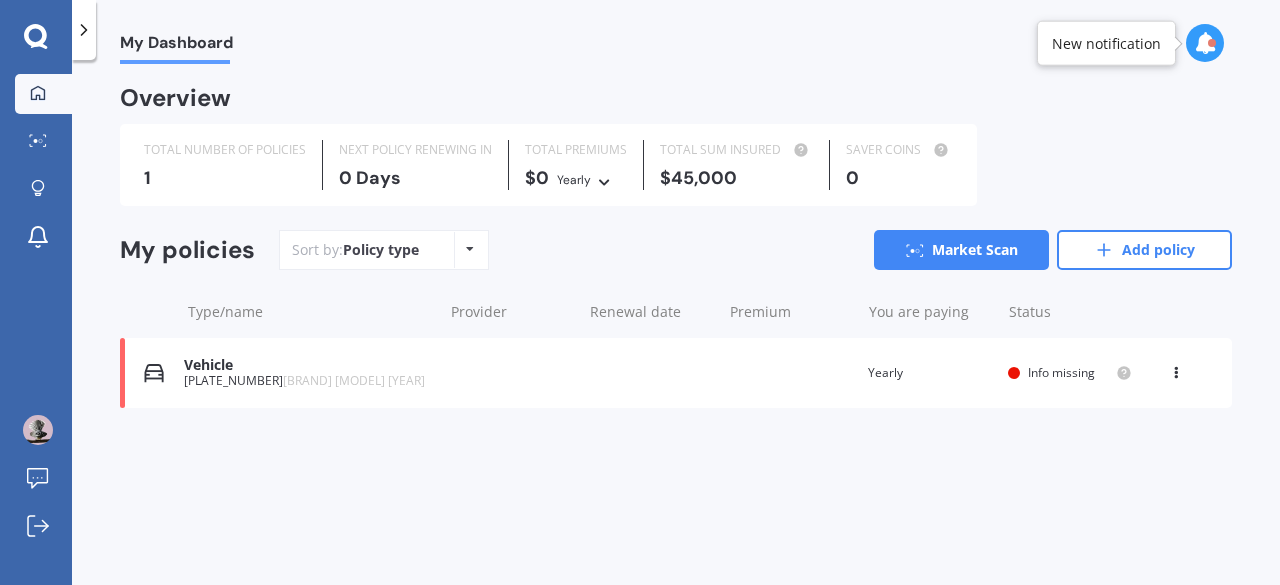 click on "Vehicle" at bounding box center (308, 365) 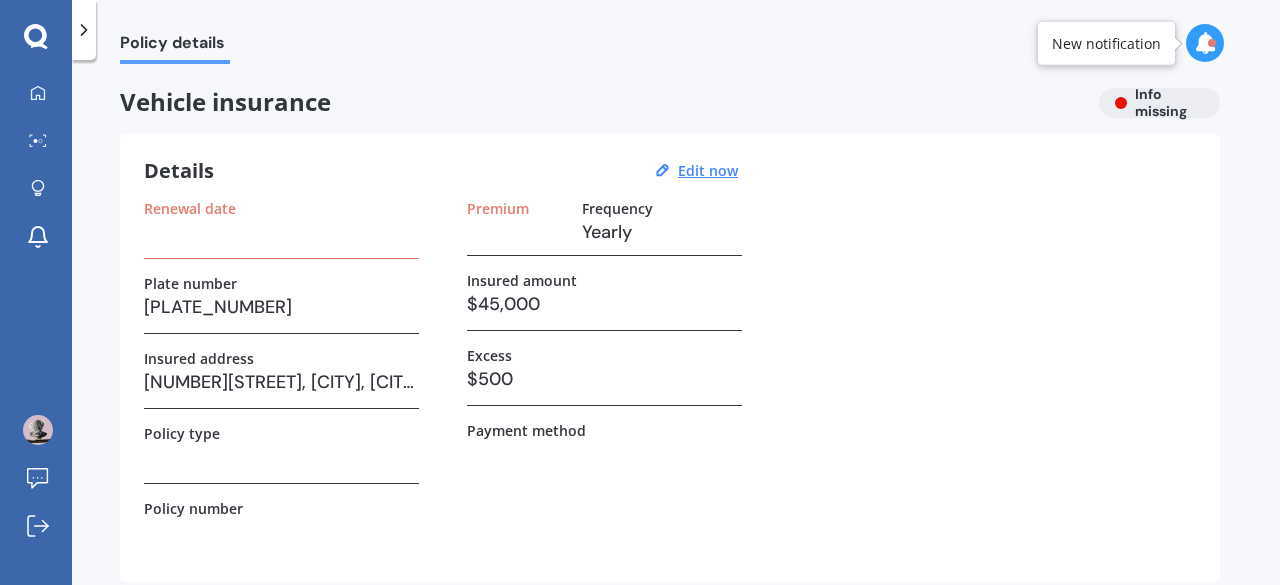 click on "$500" at bounding box center [604, 379] 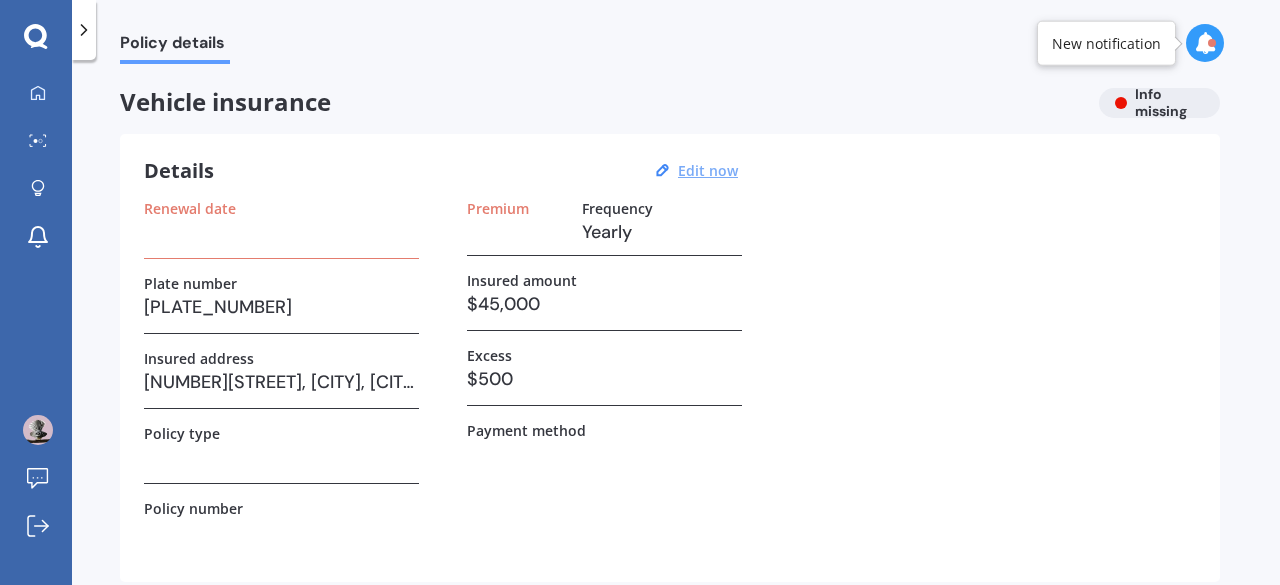 click on "Edit now" at bounding box center [708, 170] 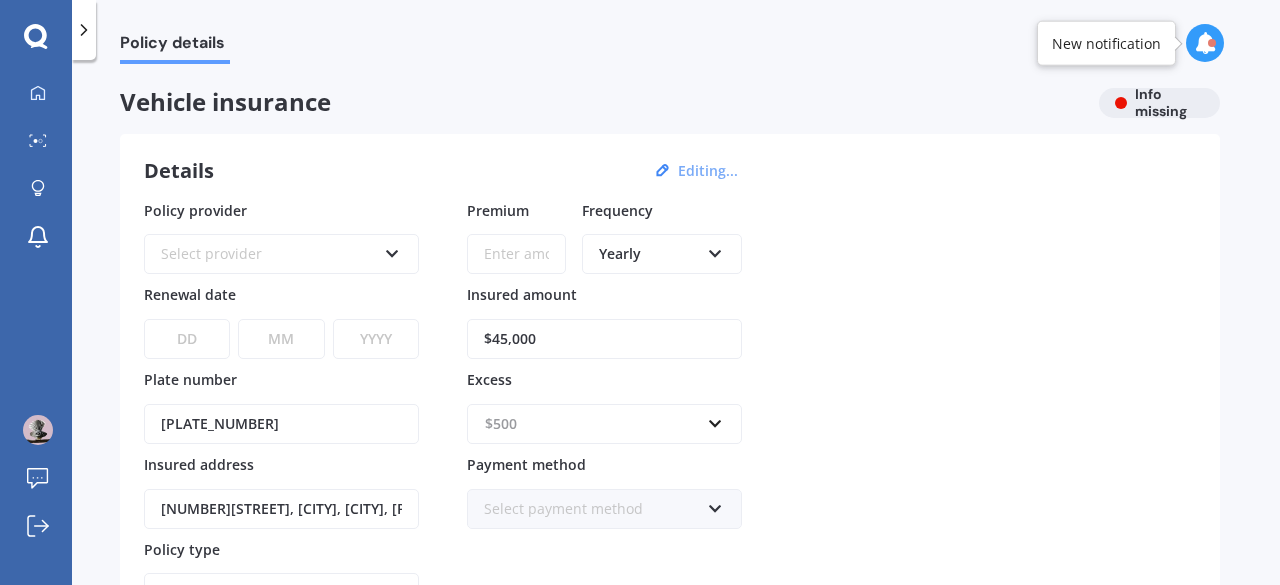 click at bounding box center (597, 424) 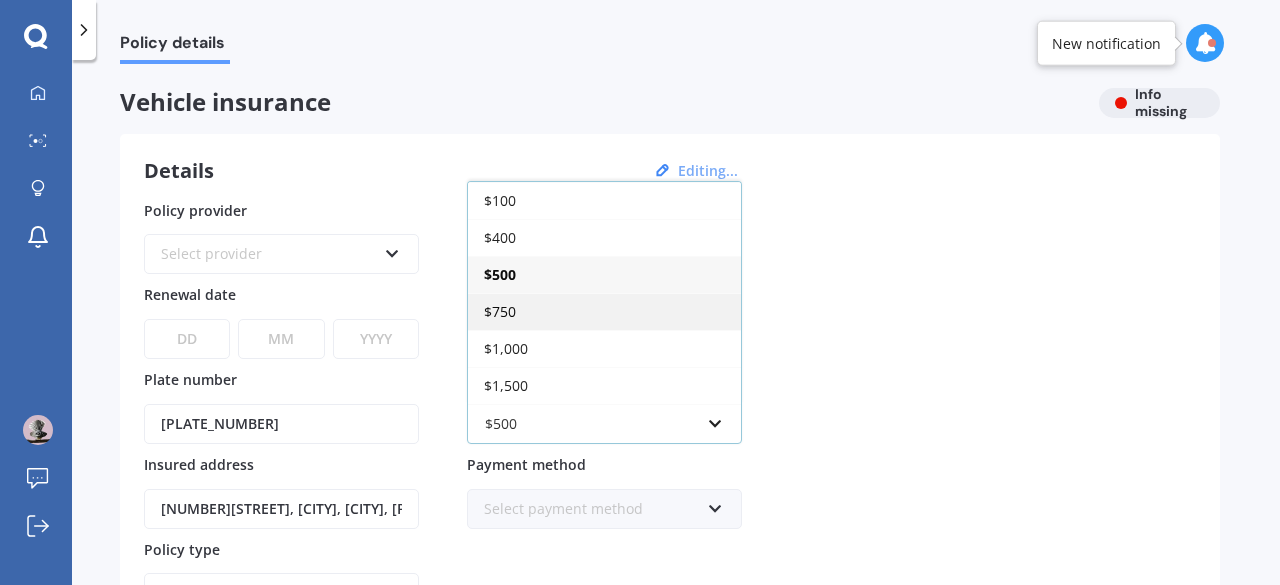 click on "$750" at bounding box center [604, 311] 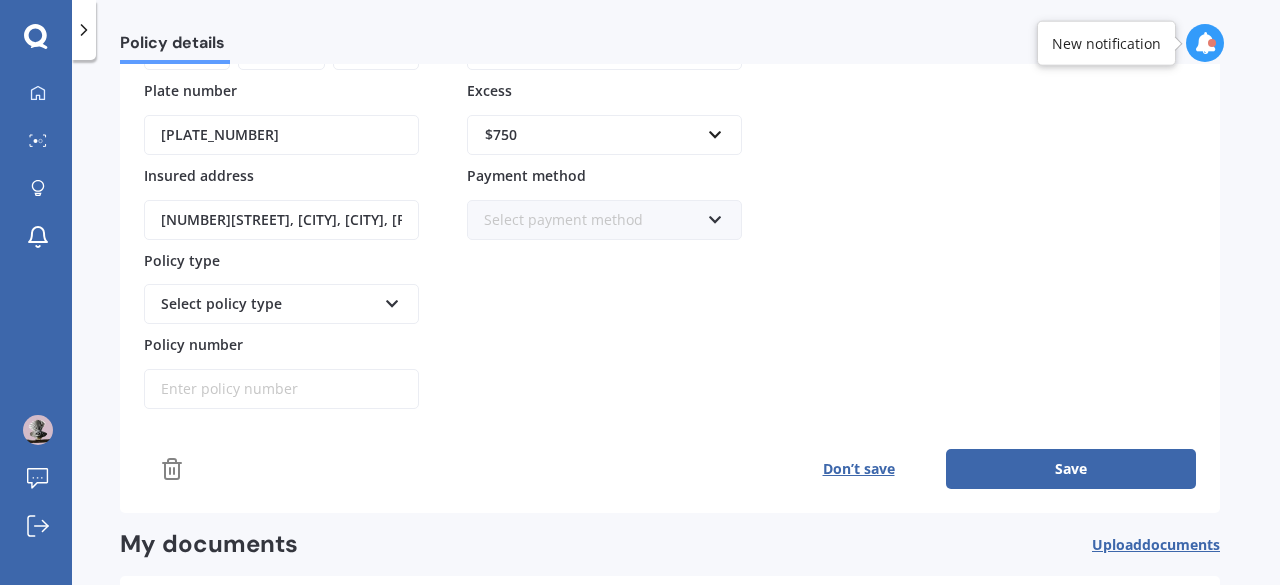 scroll, scrollTop: 295, scrollLeft: 0, axis: vertical 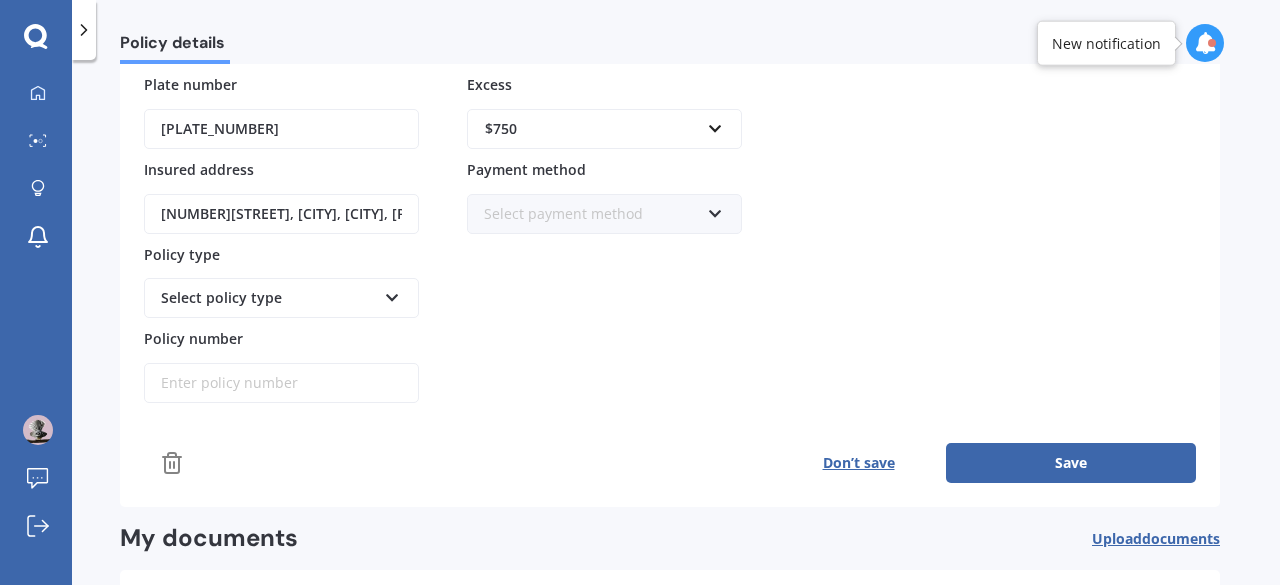 click on "Select payment method" at bounding box center (591, 214) 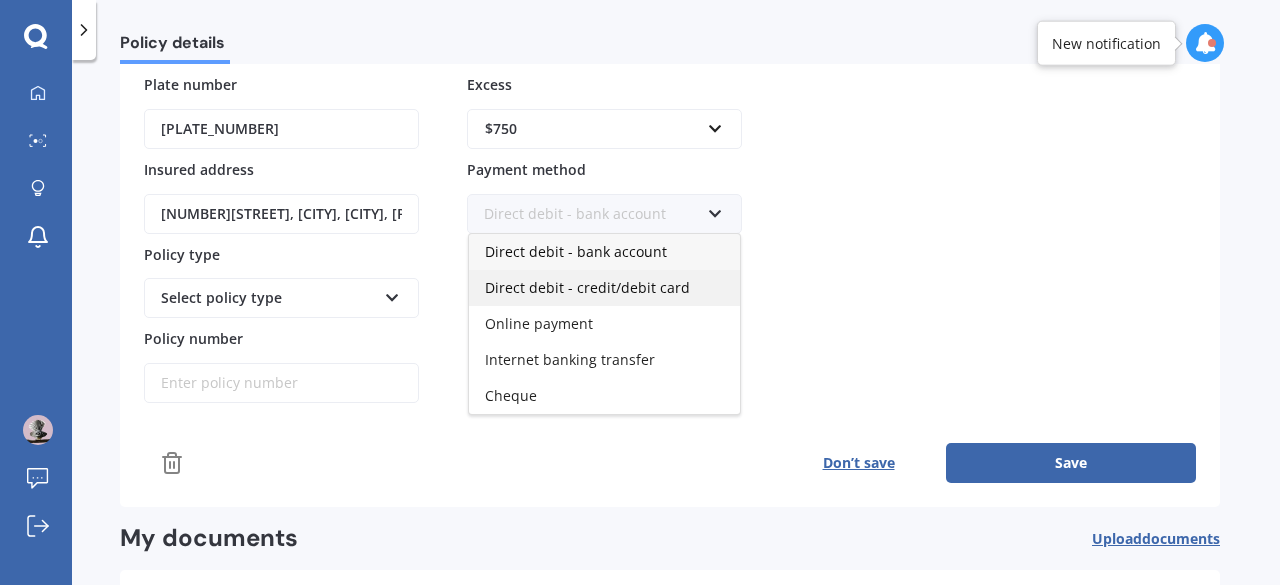 click on "Direct debit - credit/debit card" at bounding box center [587, 287] 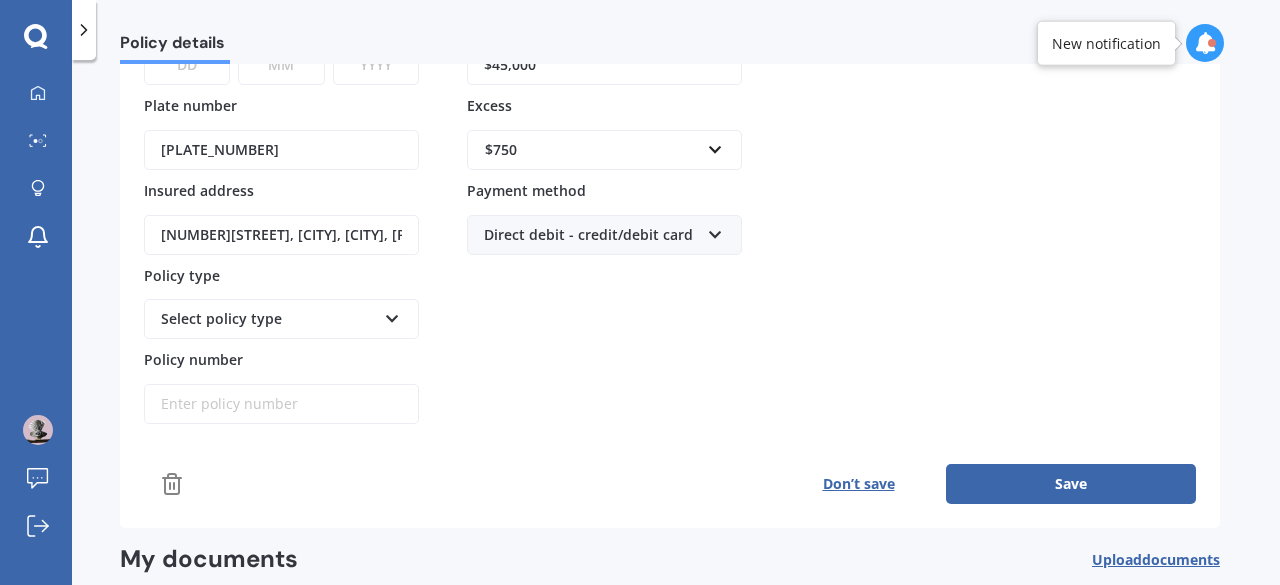 scroll, scrollTop: 275, scrollLeft: 0, axis: vertical 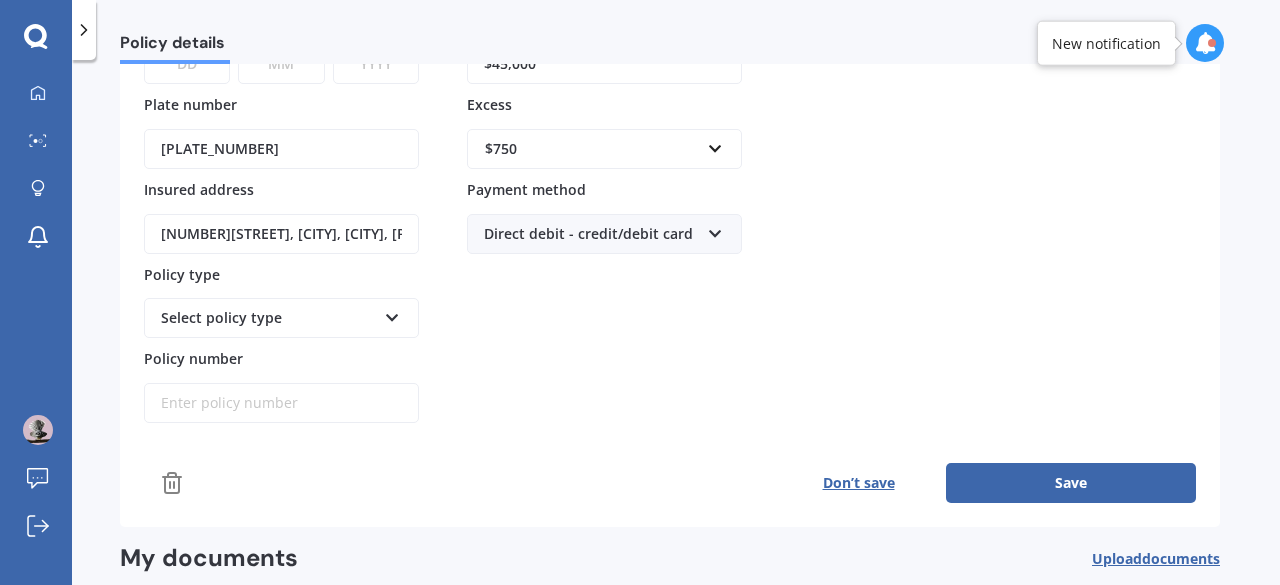 click on "Save" at bounding box center (1071, 483) 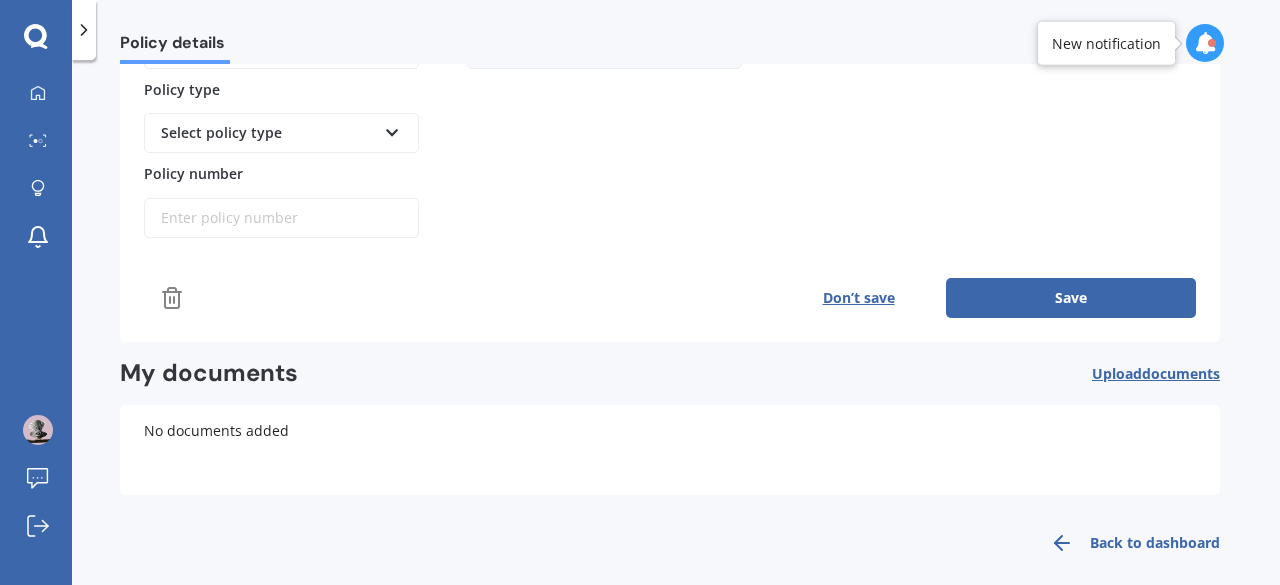 scroll, scrollTop: 470, scrollLeft: 0, axis: vertical 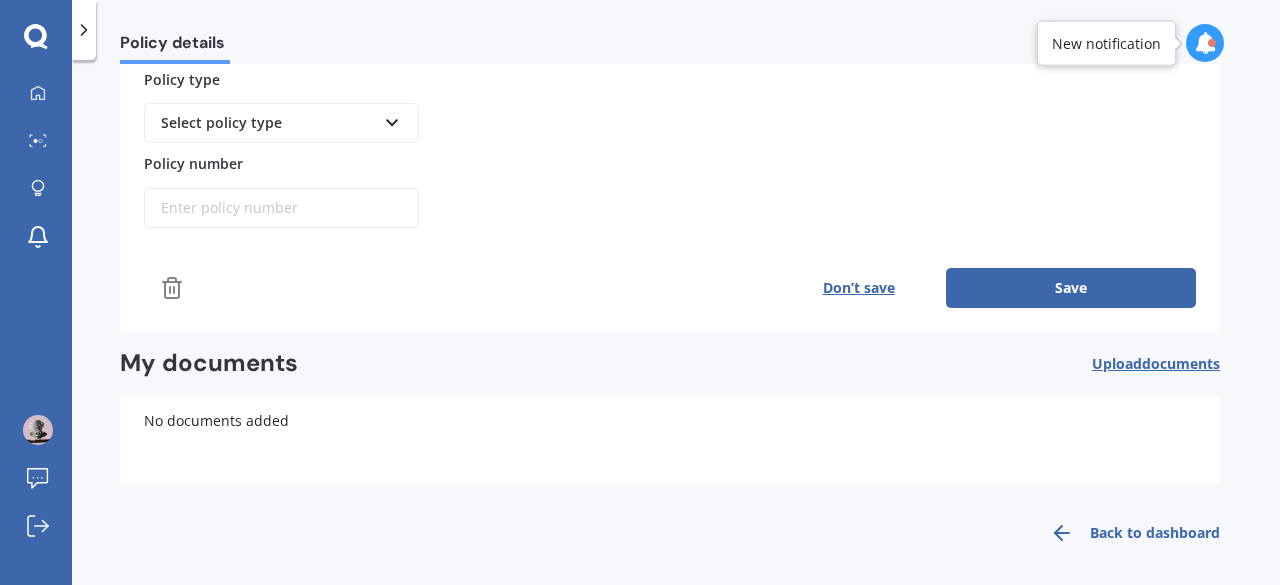 click on "Back to dashboard" at bounding box center [1129, 533] 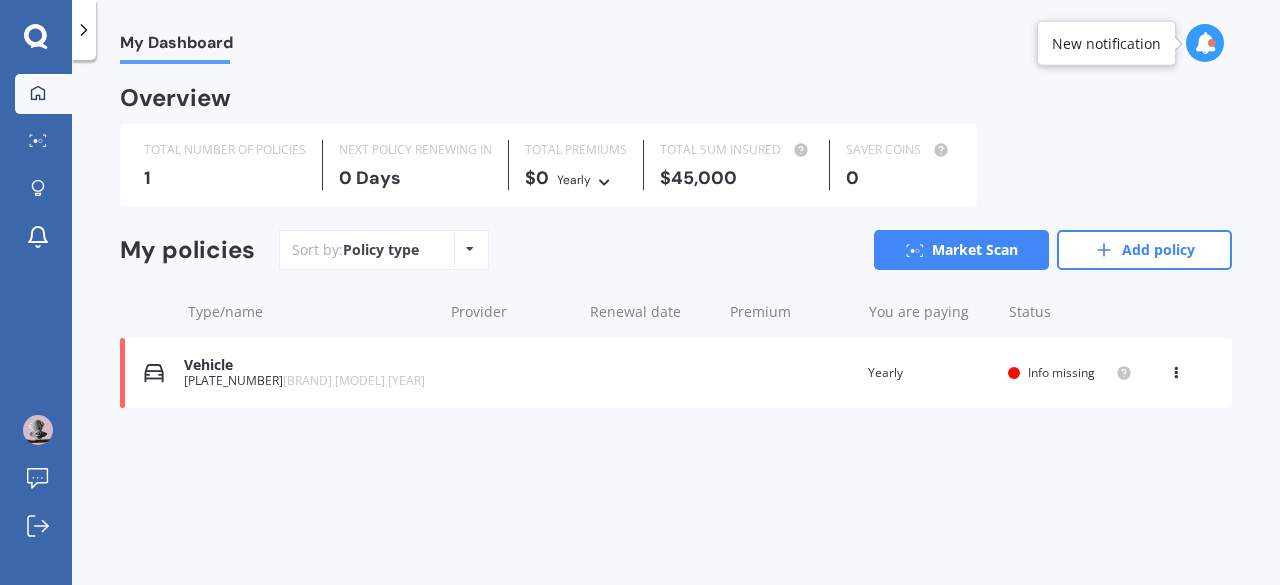 scroll, scrollTop: 0, scrollLeft: 0, axis: both 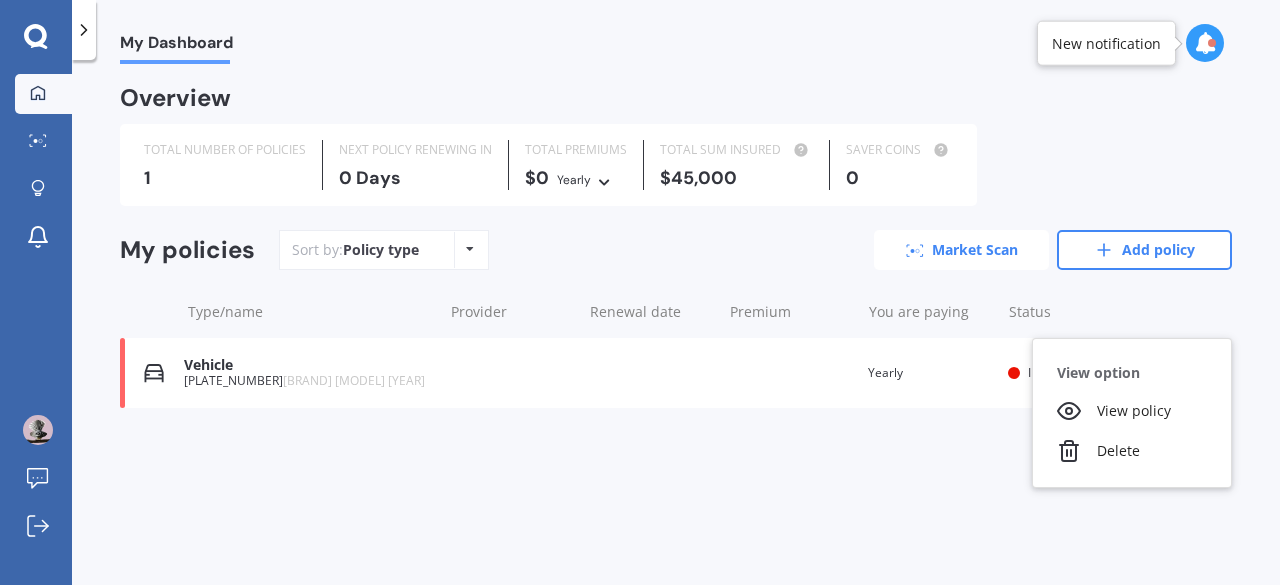 click on "Market Scan" at bounding box center (961, 250) 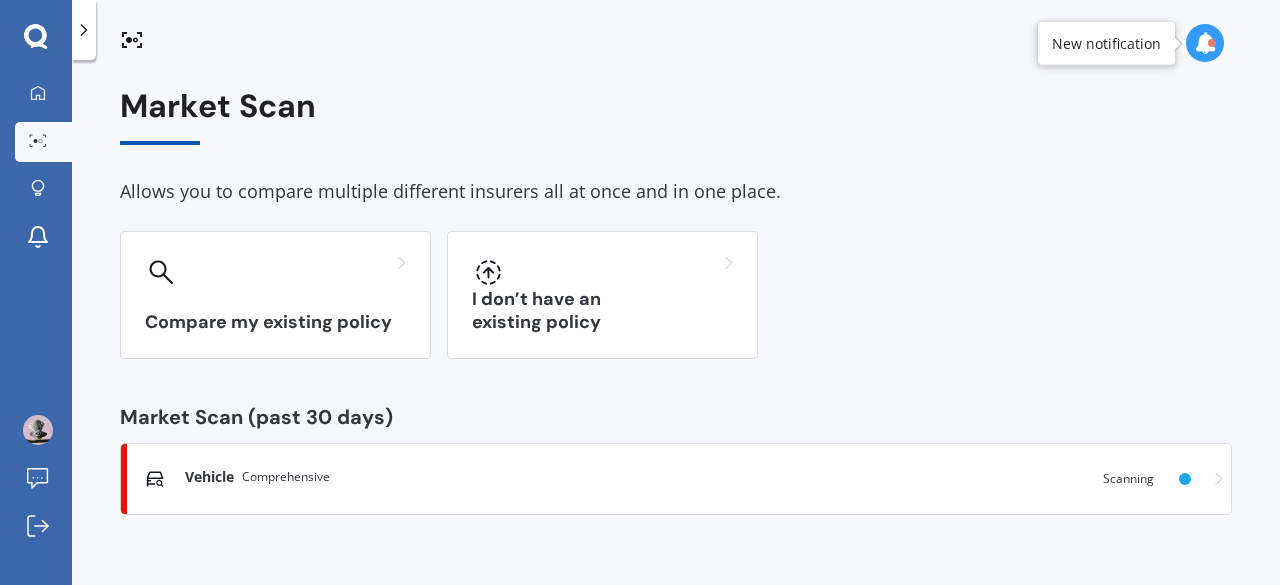 click on "Vehicle Comprehensive Scanning" at bounding box center (676, 479) 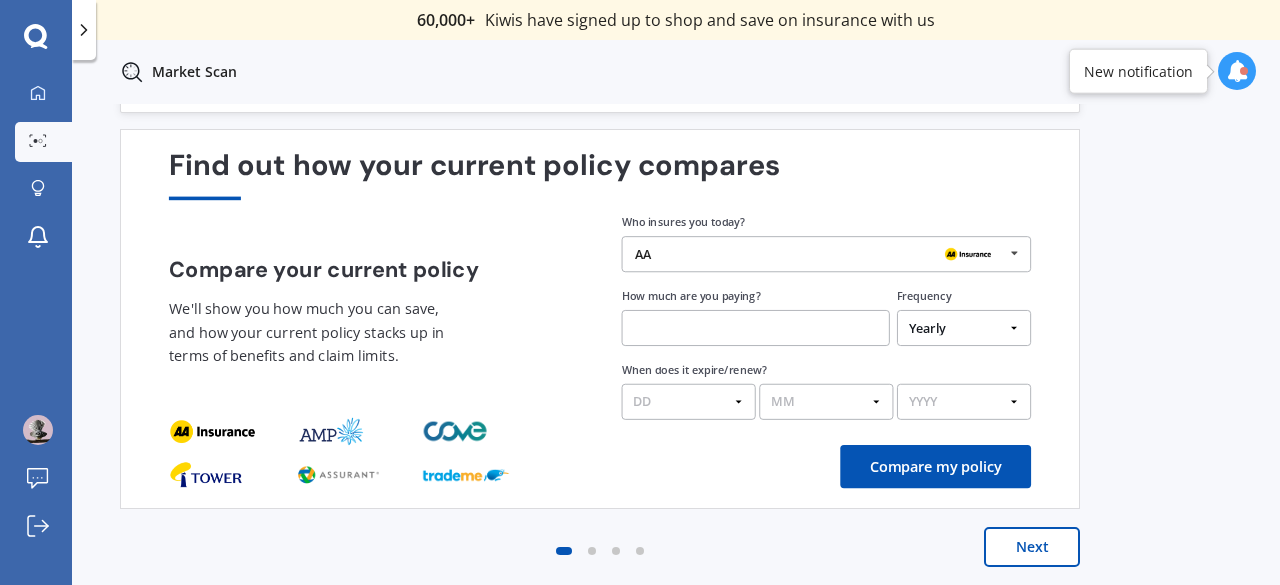 scroll, scrollTop: 60, scrollLeft: 0, axis: vertical 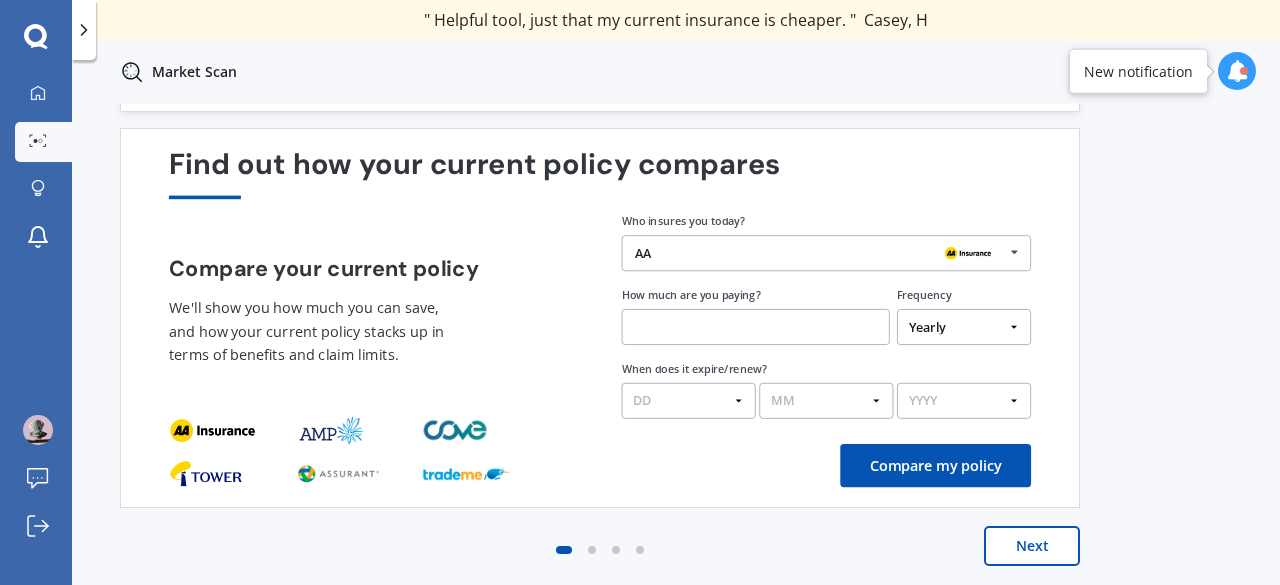click at bounding box center [967, 254] 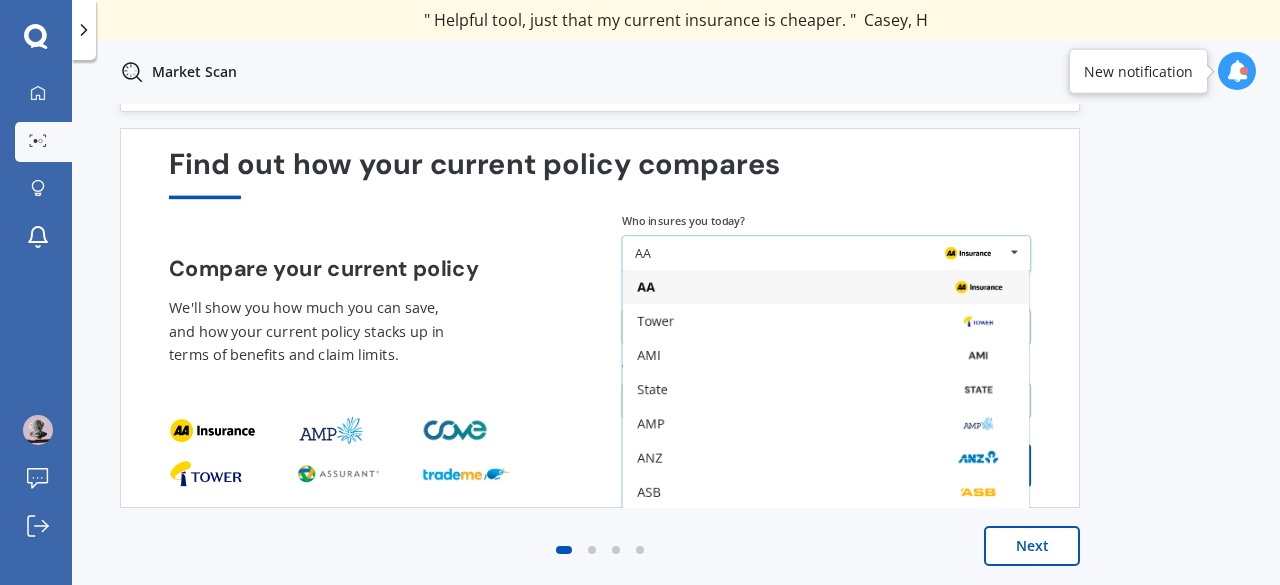 click at bounding box center (967, 254) 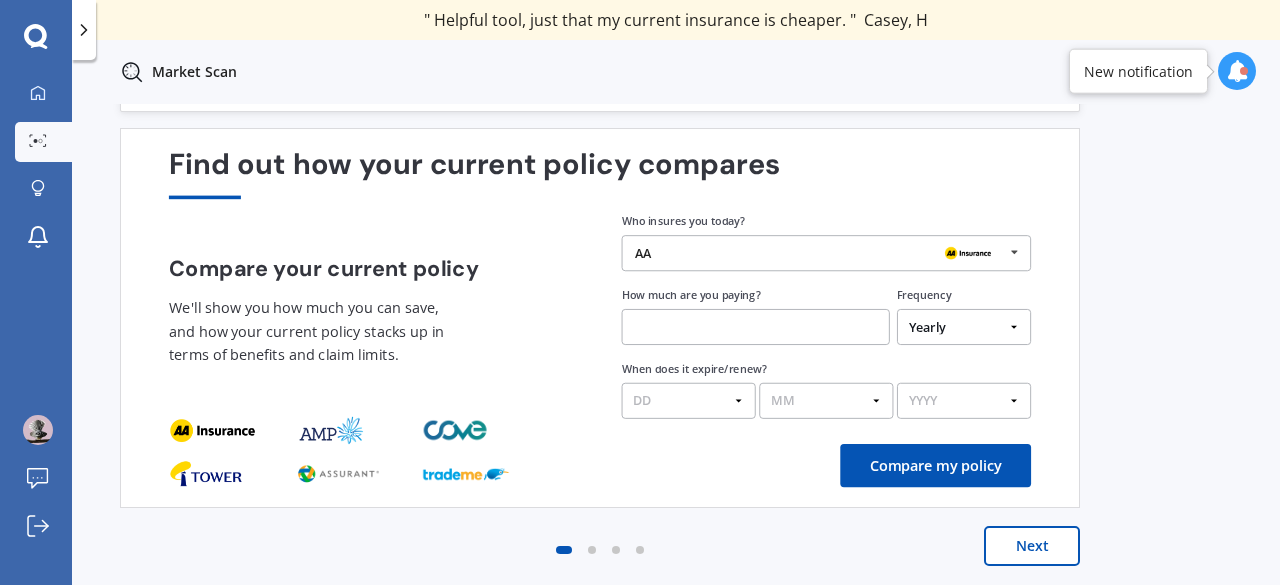 click at bounding box center [967, 254] 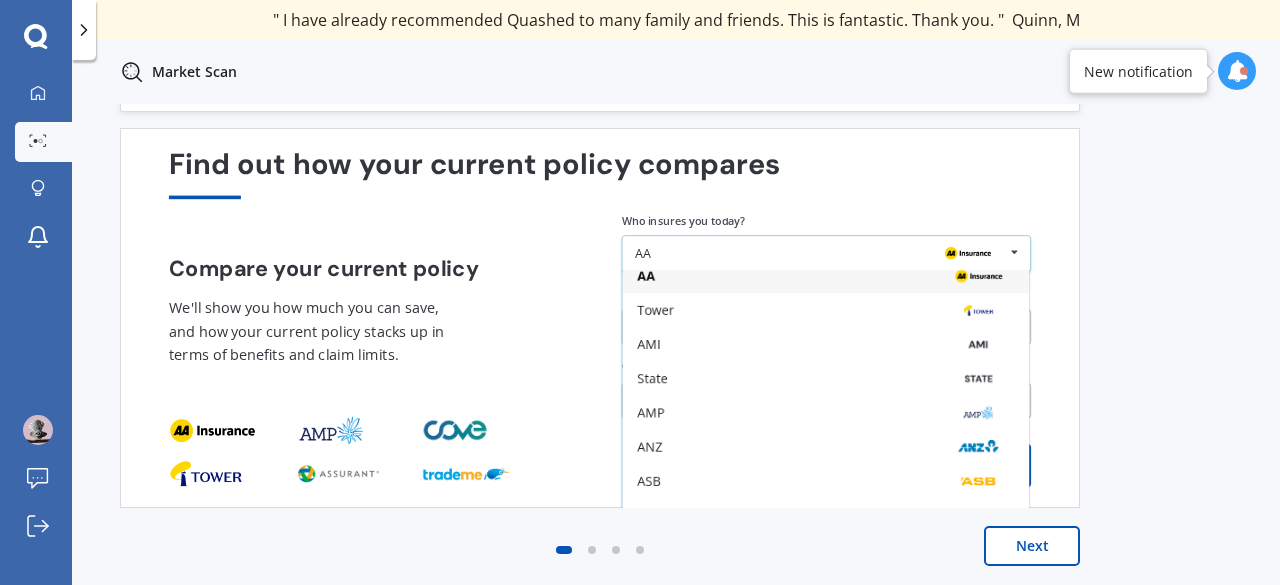 scroll, scrollTop: 0, scrollLeft: 0, axis: both 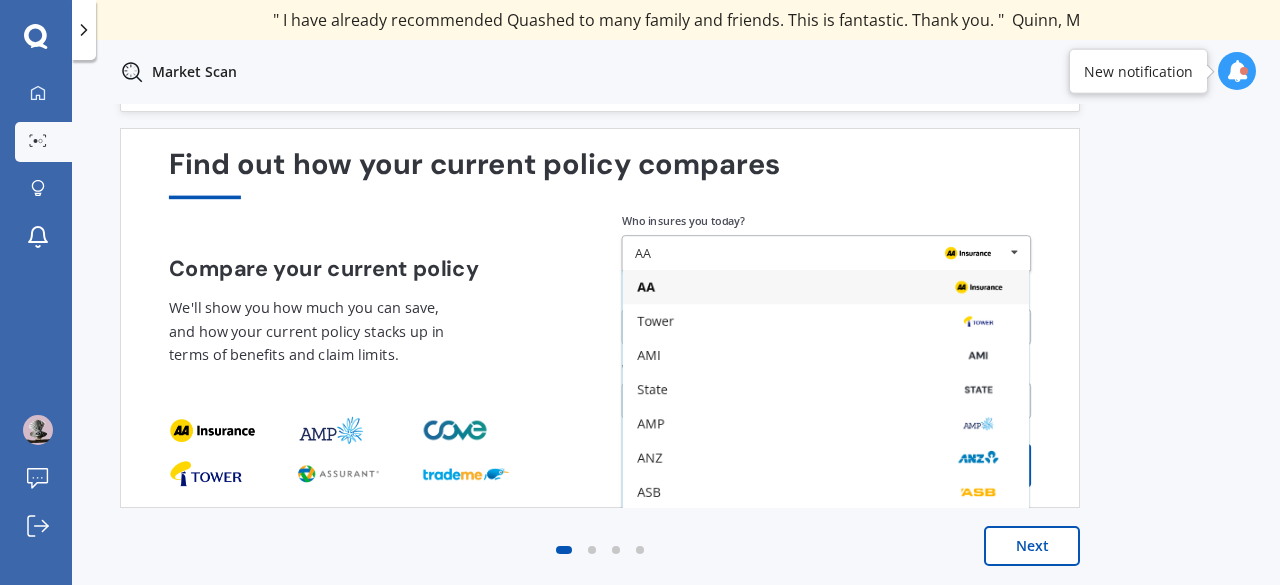 click on "Previous 60,000+ Kiwis have signed up to shop and save on insurance with us " Helpful tool, just that my current insurance is cheaper. " [LAST_NAME], [INITIAL] " I have already recommended Quashed to many family and friends. This is fantastic. Thank you. " [LAST_NAME], [INITIAL] " A very useful tool and is easy to use. Highly recommended! " [LAST_NAME], [INITIAL] " Useful tool to check whether our current prices are competitive - which they are. " [LAST_NAME], [INITIAL] " My current car insurance was half of the cheapest quoted here, so I'll stick with them. " [LAST_NAME], [INITIAL] " Gave exactly the same results. " [LAST_NAME], [INITIAL] " It's pretty accurate. Good service. " [LAST_NAME], [INITIAL] " That was very helpful as it provided all the details required to make the necessary decision. " [FIRST_NAME], [INITIAL] " I've already recommended to a number of people. " [LAST_NAME], [INITIAL] " Good to know my existing cover is so good! " [LAST_NAME], [INITIAL] " Excellent site! I saved $[AMOUNT] off my existing policy. " [LAST_NAME], [INITIAL] " Great stuff team! first time using it, and it was very clear and concise. " [LAST_NAME], [INITIAL] Next Market Scan 84 % 00 :" at bounding box center [676, 366] 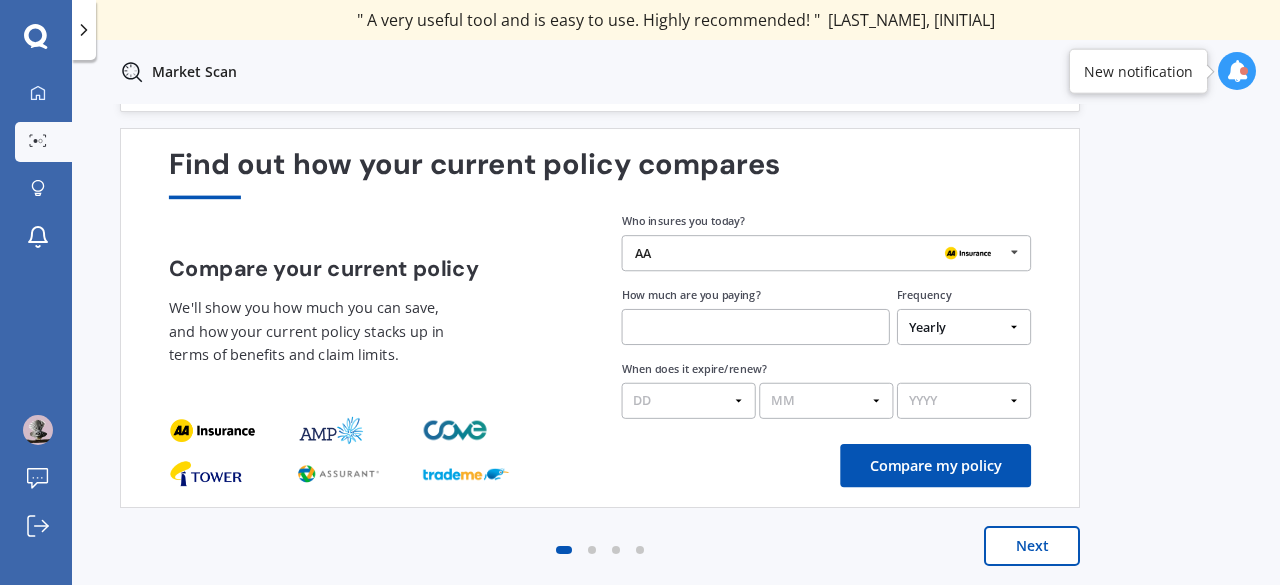 click on "Next" at bounding box center (1032, 546) 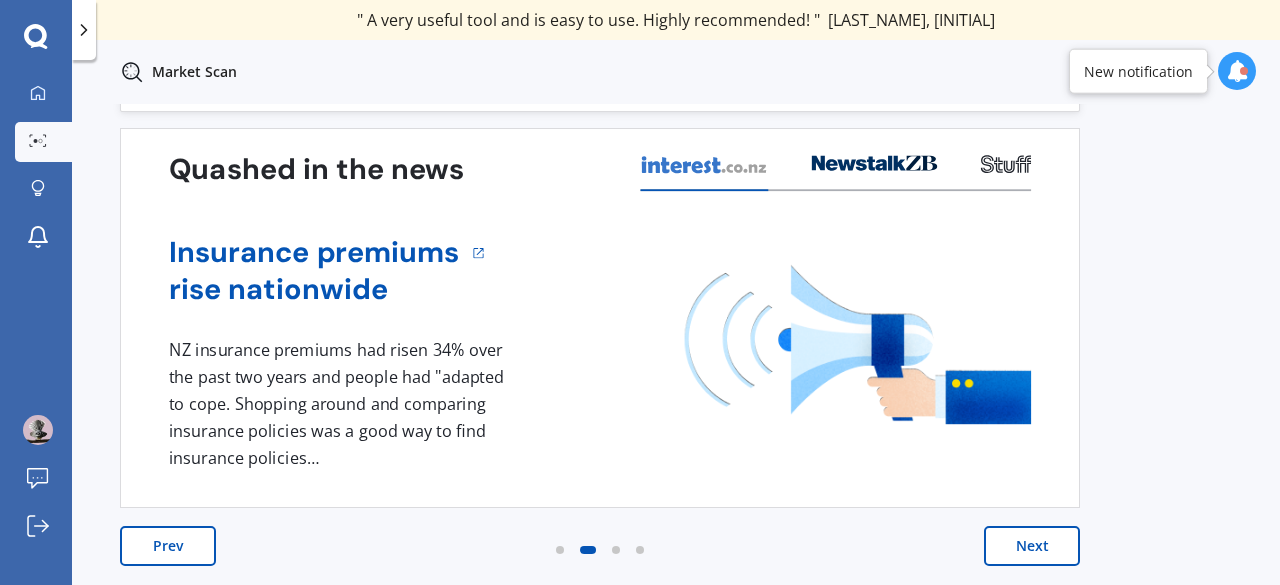 scroll, scrollTop: 0, scrollLeft: 0, axis: both 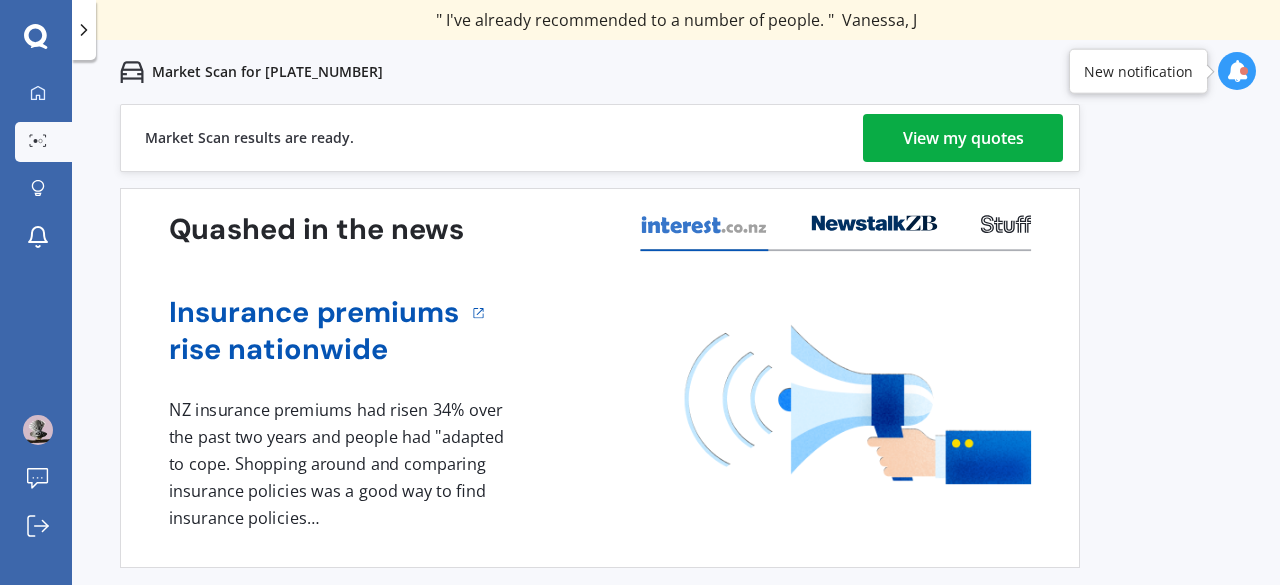 click on "View my quotes" at bounding box center [963, 138] 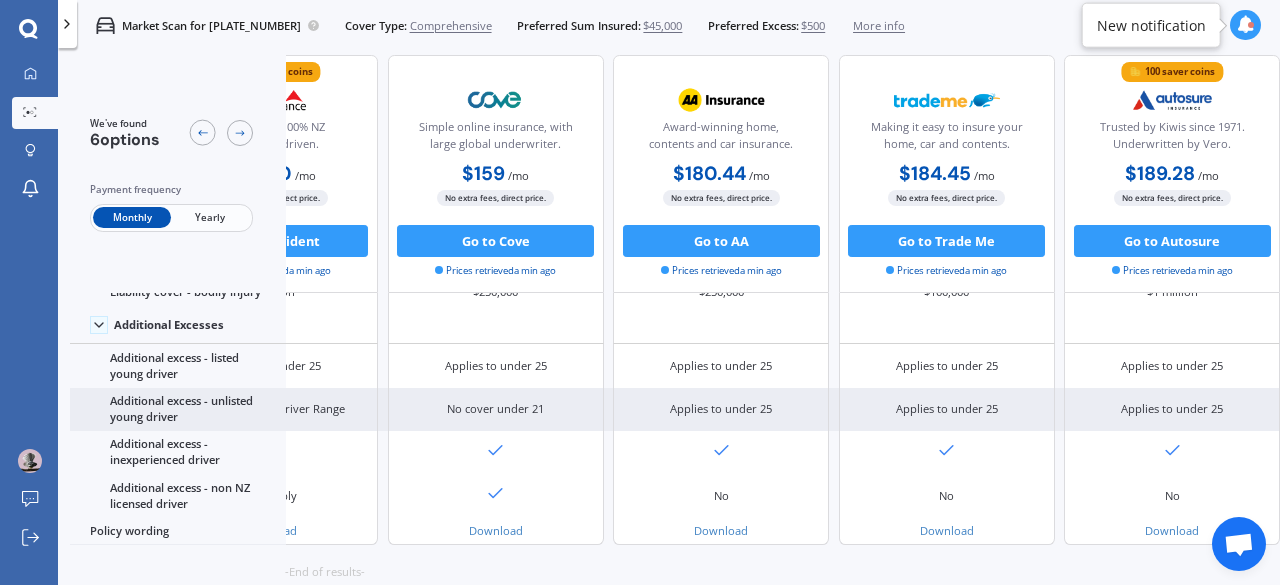scroll, scrollTop: 1195, scrollLeft: 0, axis: vertical 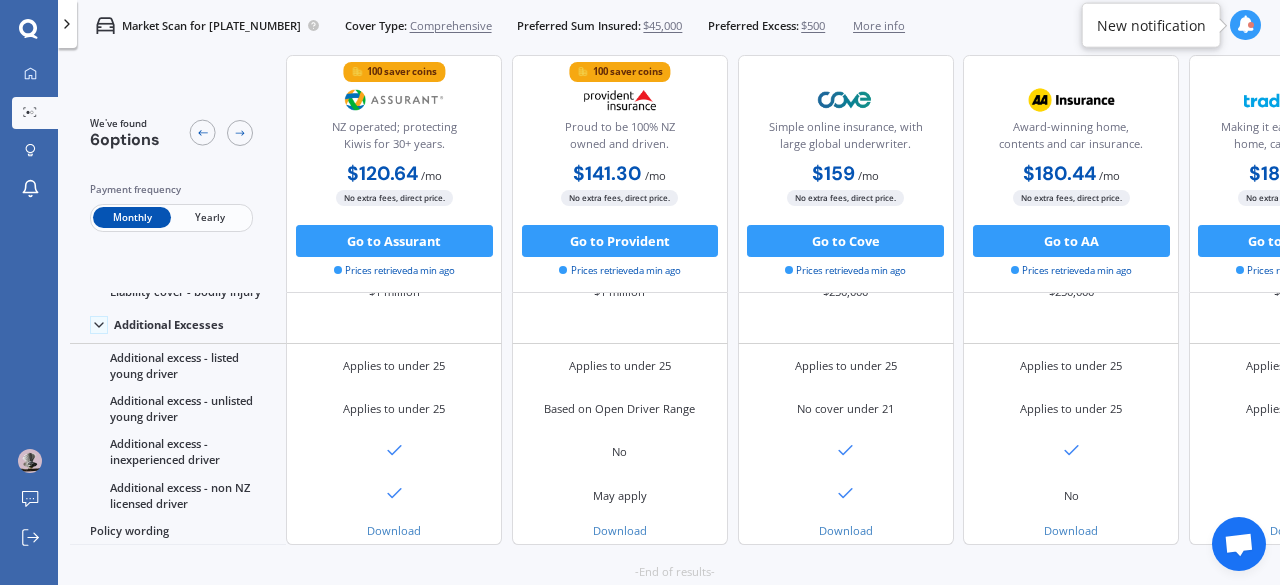 click on "$500" at bounding box center [813, 26] 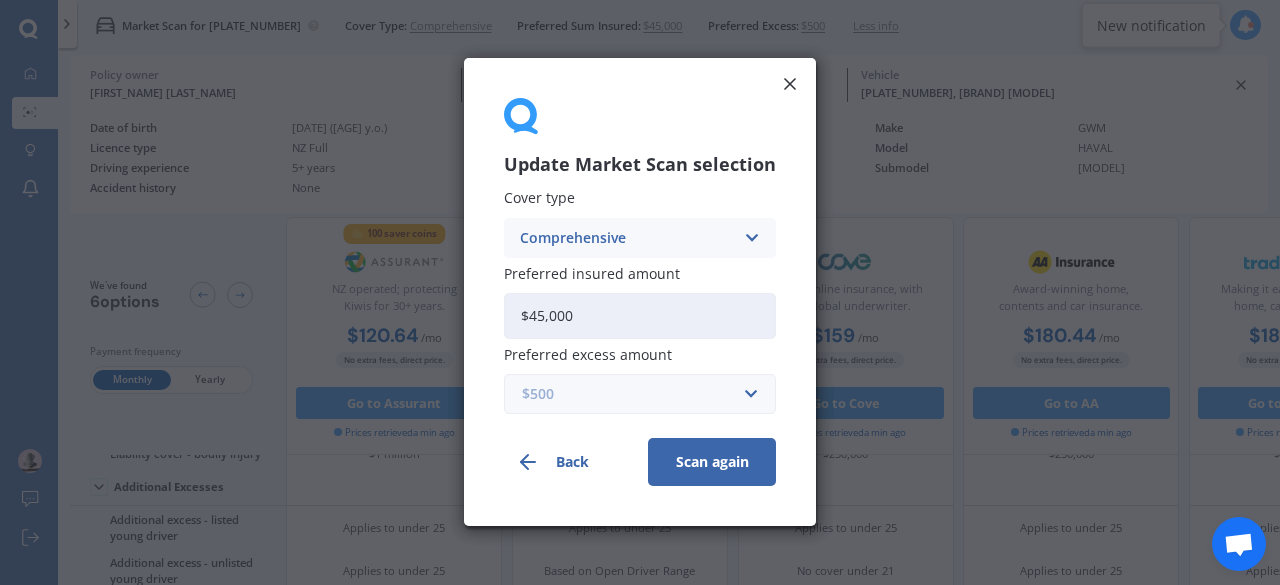 click at bounding box center (633, 395) 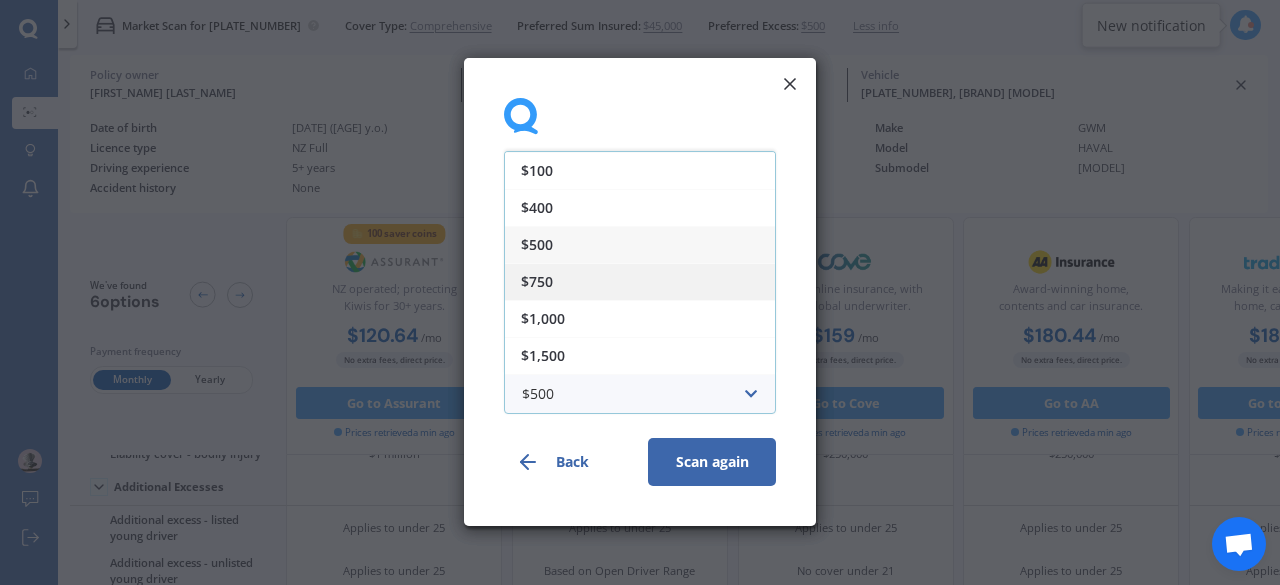 click on "$750" at bounding box center (640, 281) 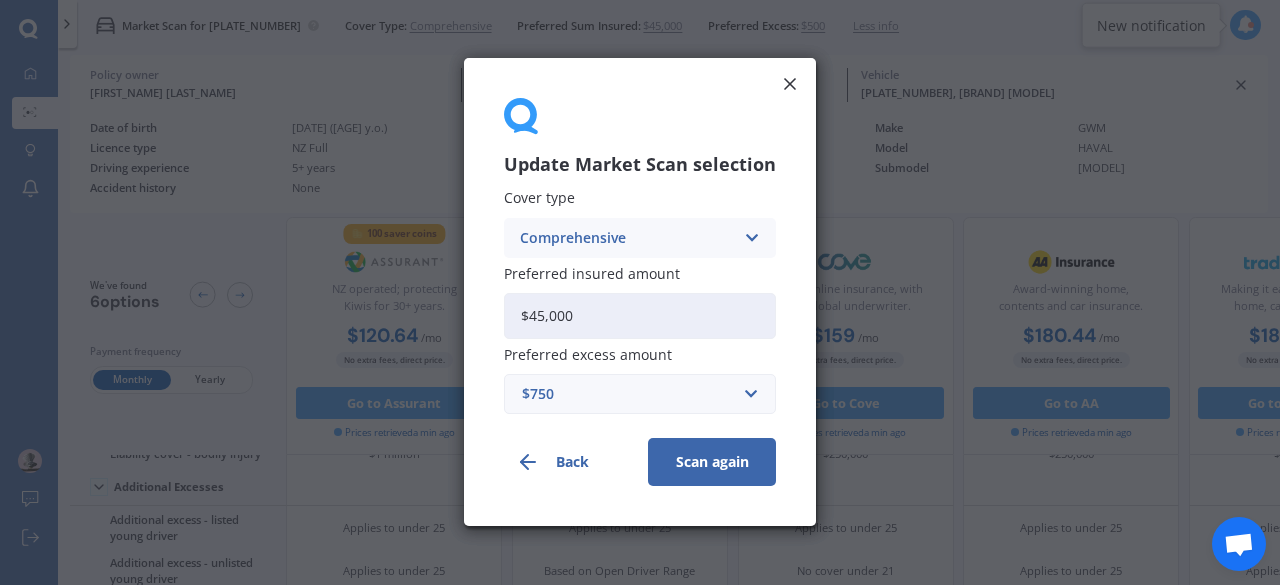 click on "Scan again" at bounding box center (712, 463) 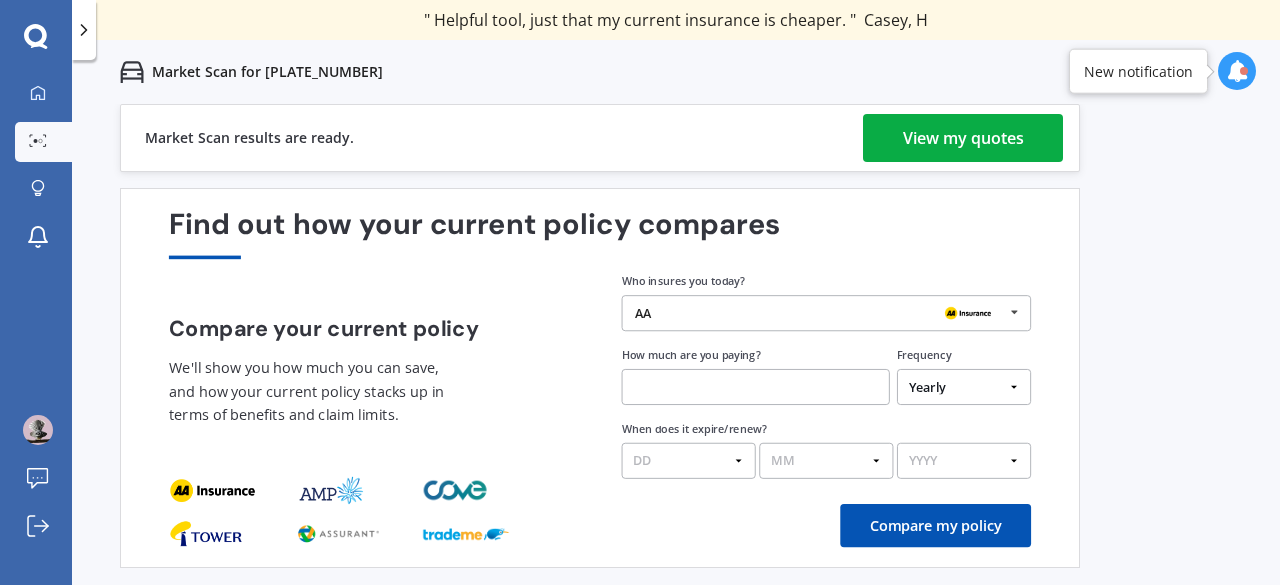 click on "View my quotes" at bounding box center [963, 138] 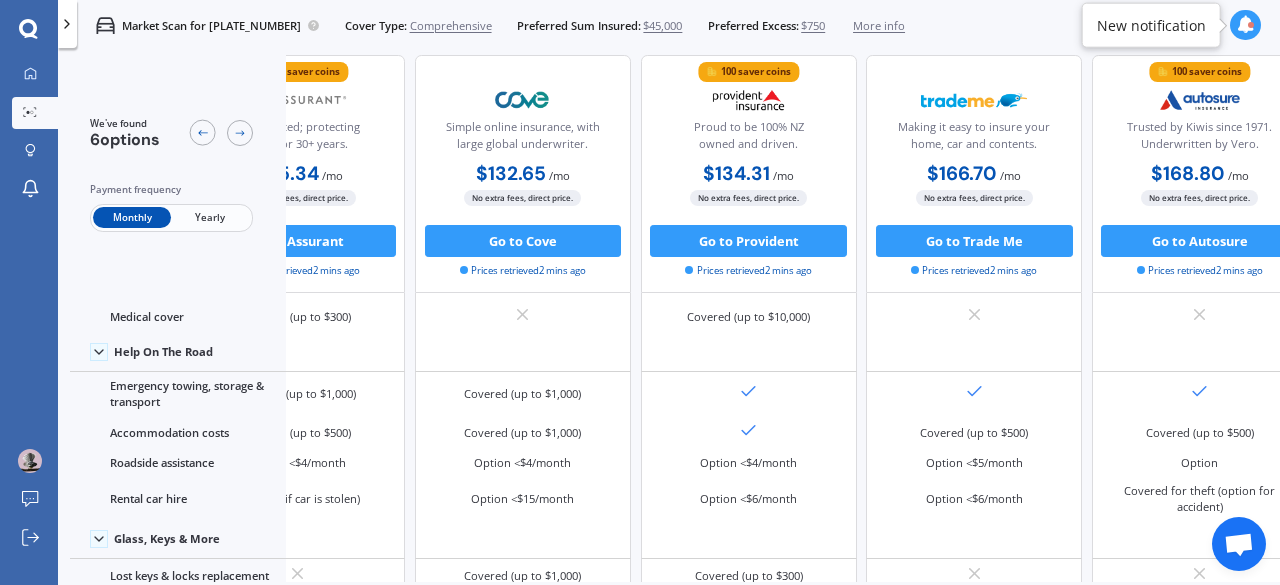 scroll, scrollTop: 0, scrollLeft: 122, axis: horizontal 